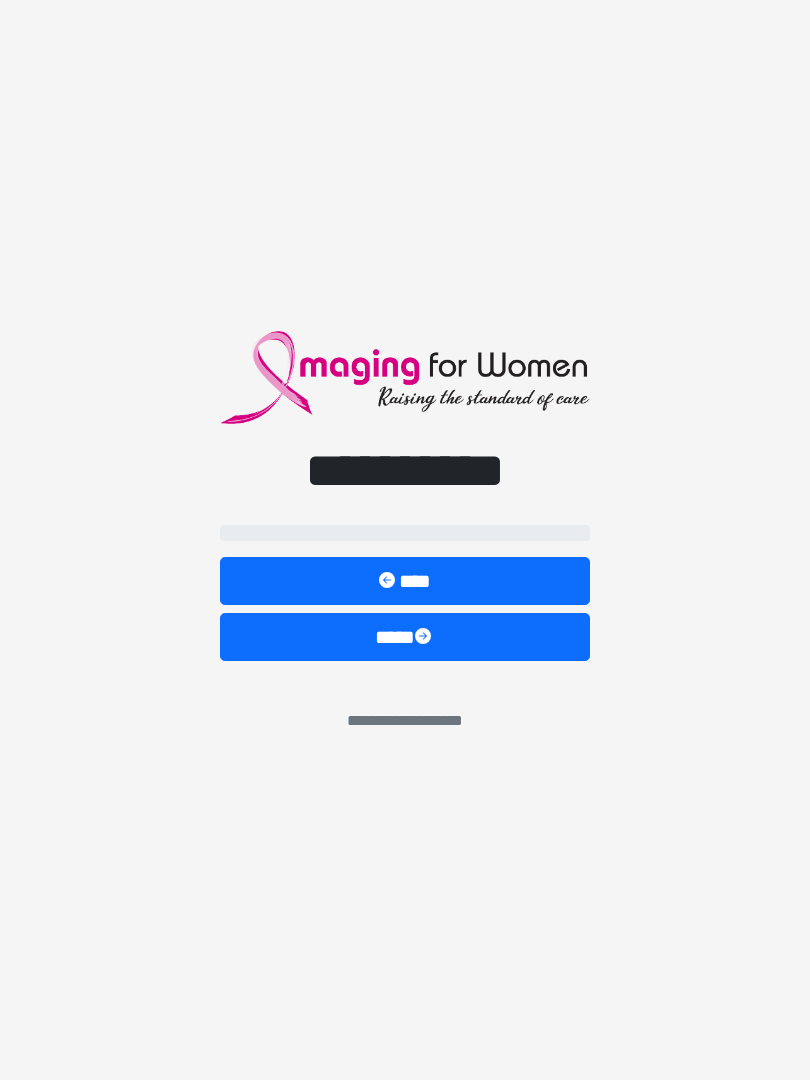 scroll, scrollTop: 0, scrollLeft: 0, axis: both 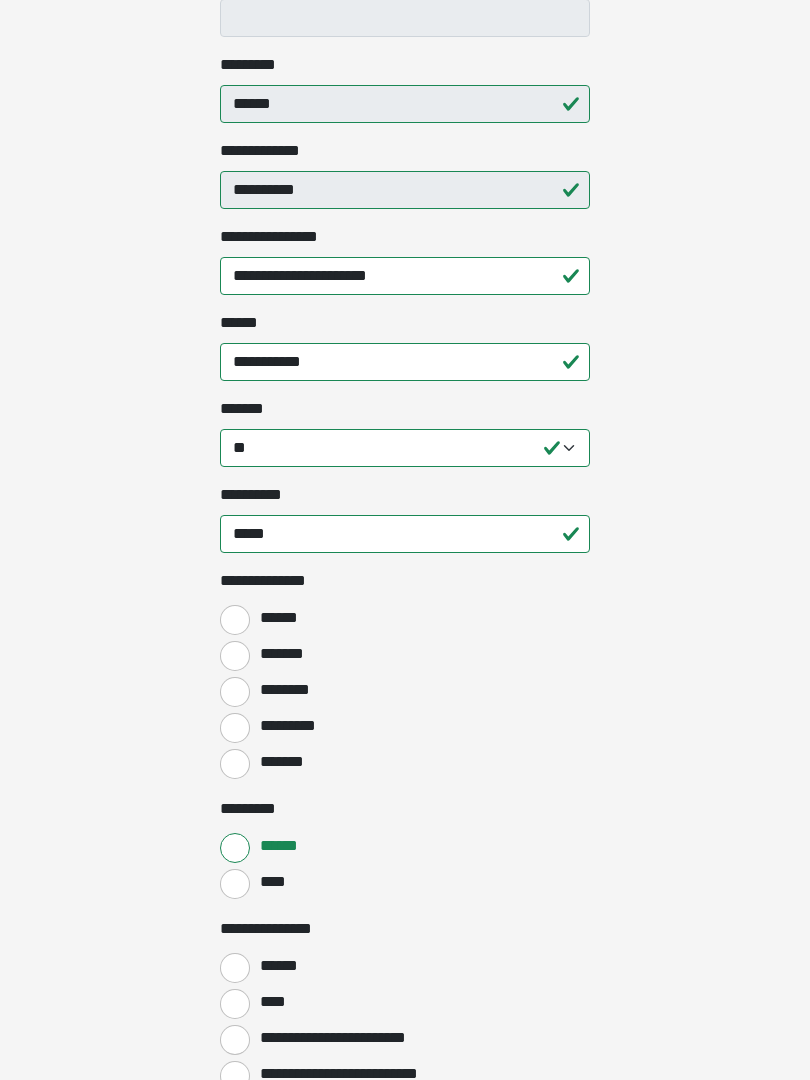 click on "******" at bounding box center [235, 620] 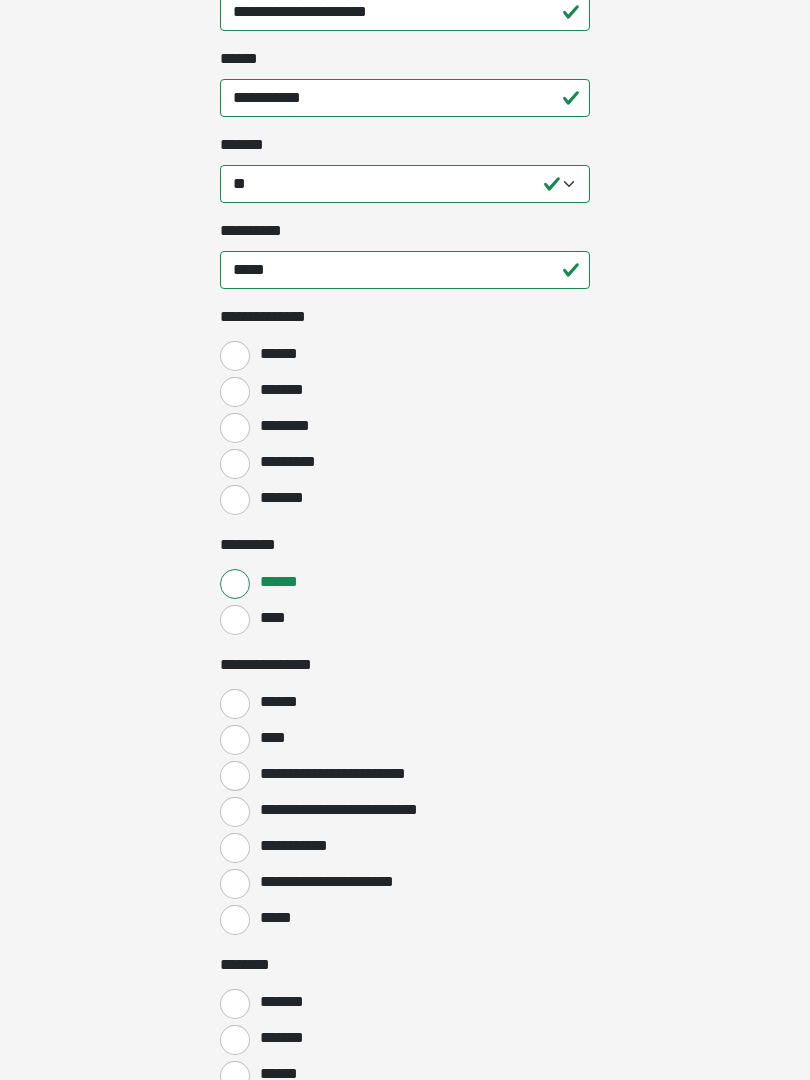 scroll, scrollTop: 738, scrollLeft: 0, axis: vertical 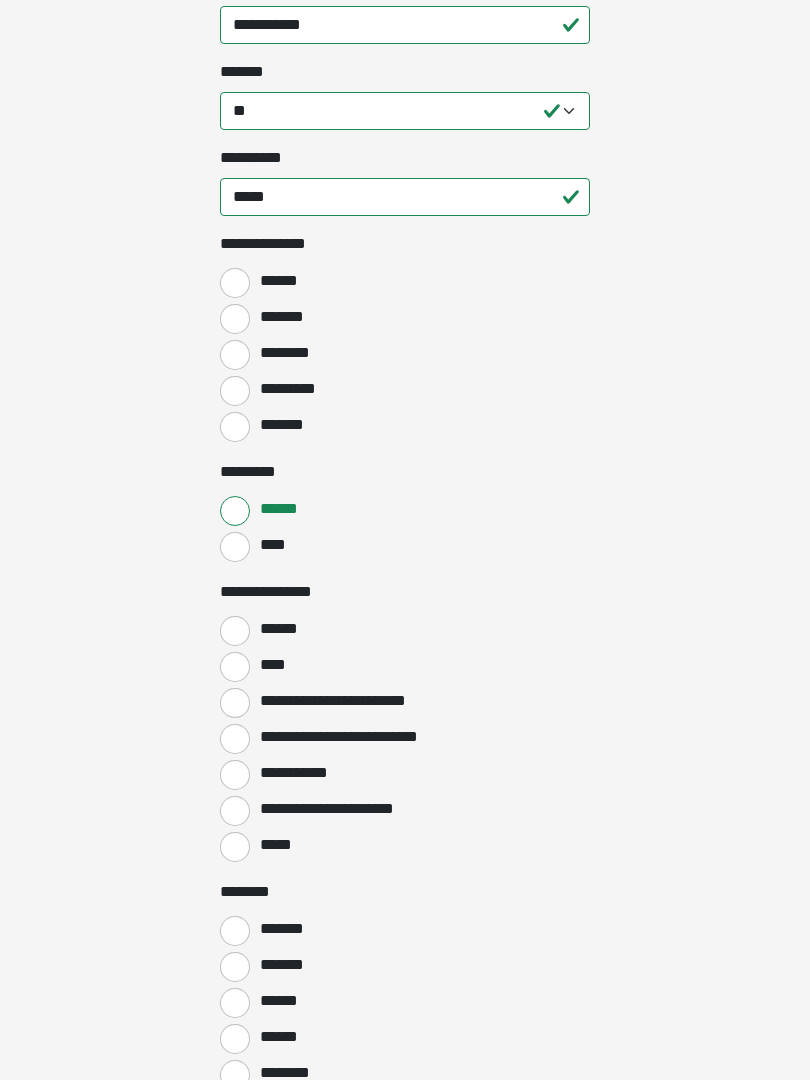 click on "******" at bounding box center [235, 632] 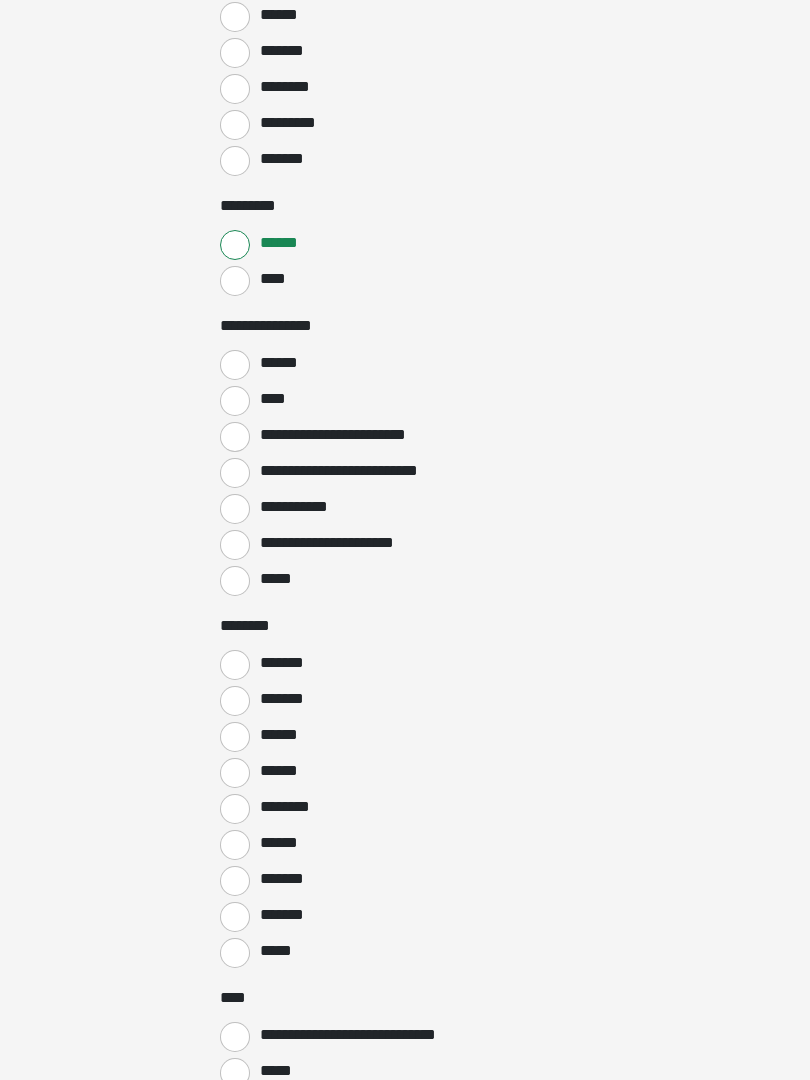 scroll, scrollTop: 1079, scrollLeft: 0, axis: vertical 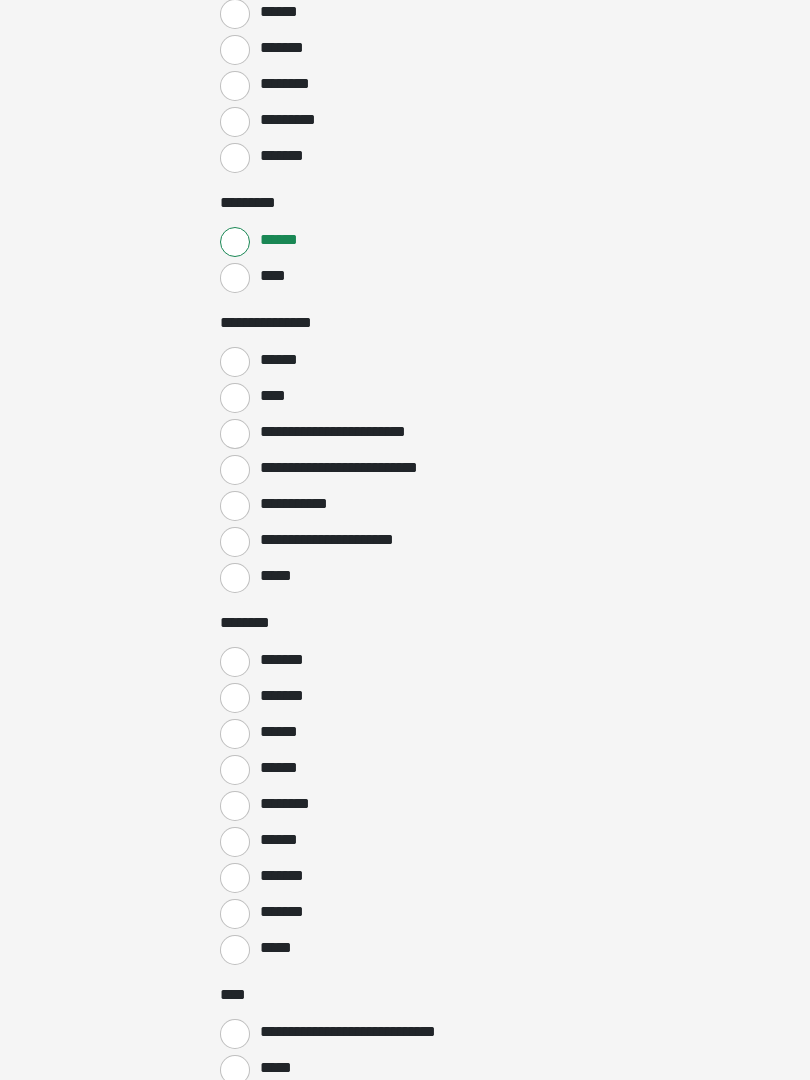 click on "*******" at bounding box center (235, 662) 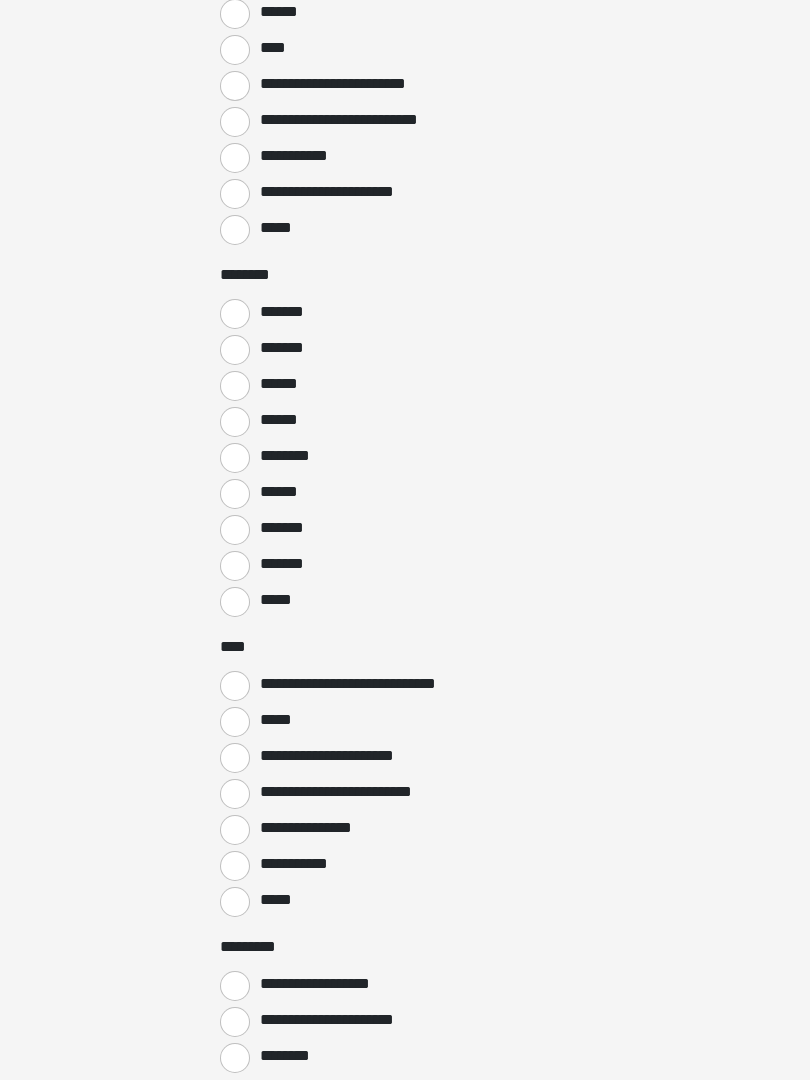 scroll, scrollTop: 1429, scrollLeft: 0, axis: vertical 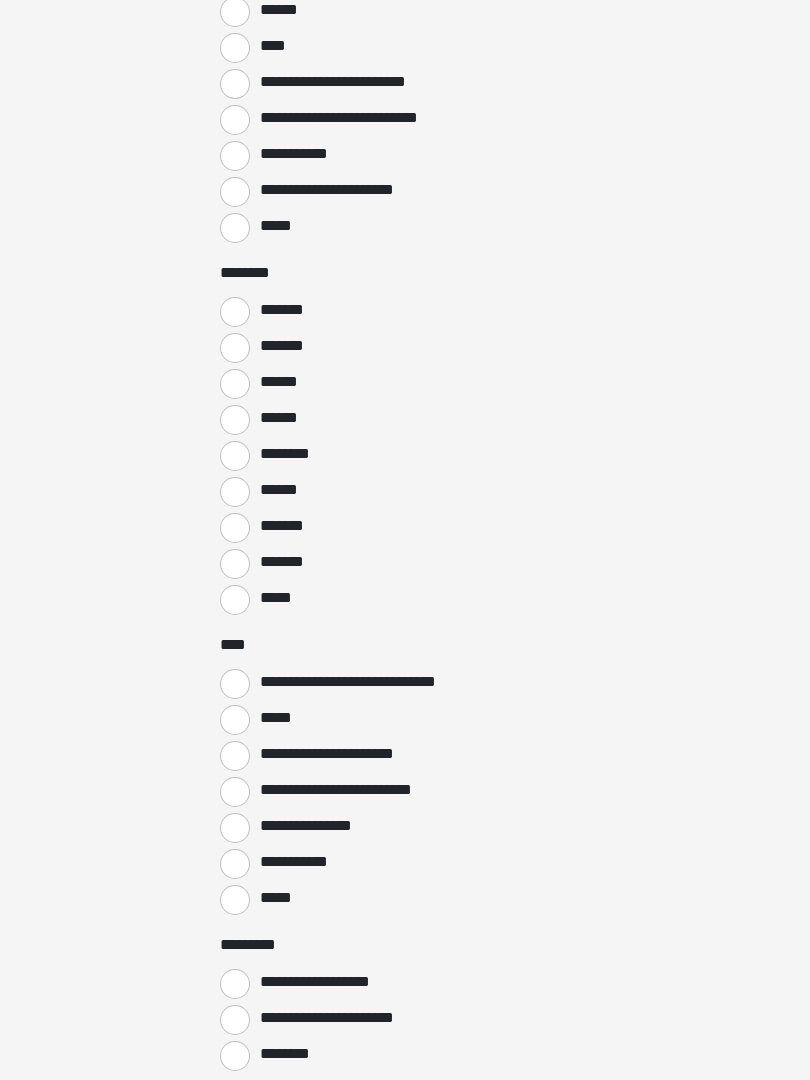 click on "**********" at bounding box center [235, 828] 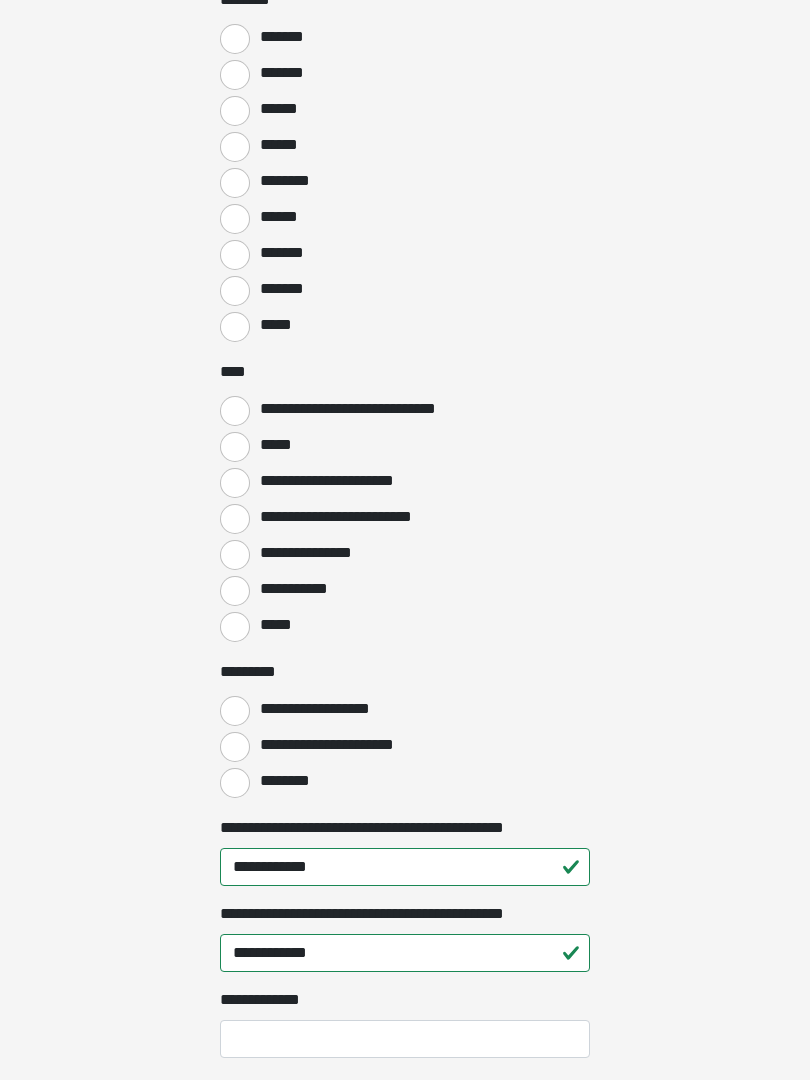 scroll, scrollTop: 1703, scrollLeft: 0, axis: vertical 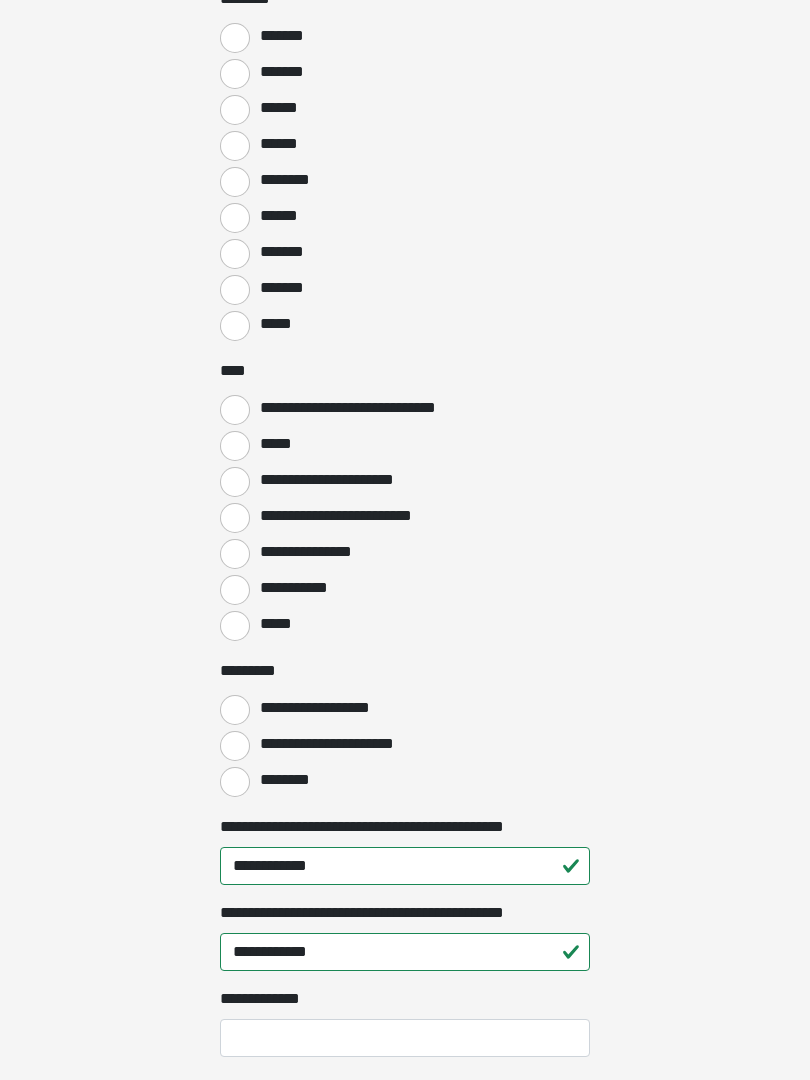 click on "**********" at bounding box center [235, 746] 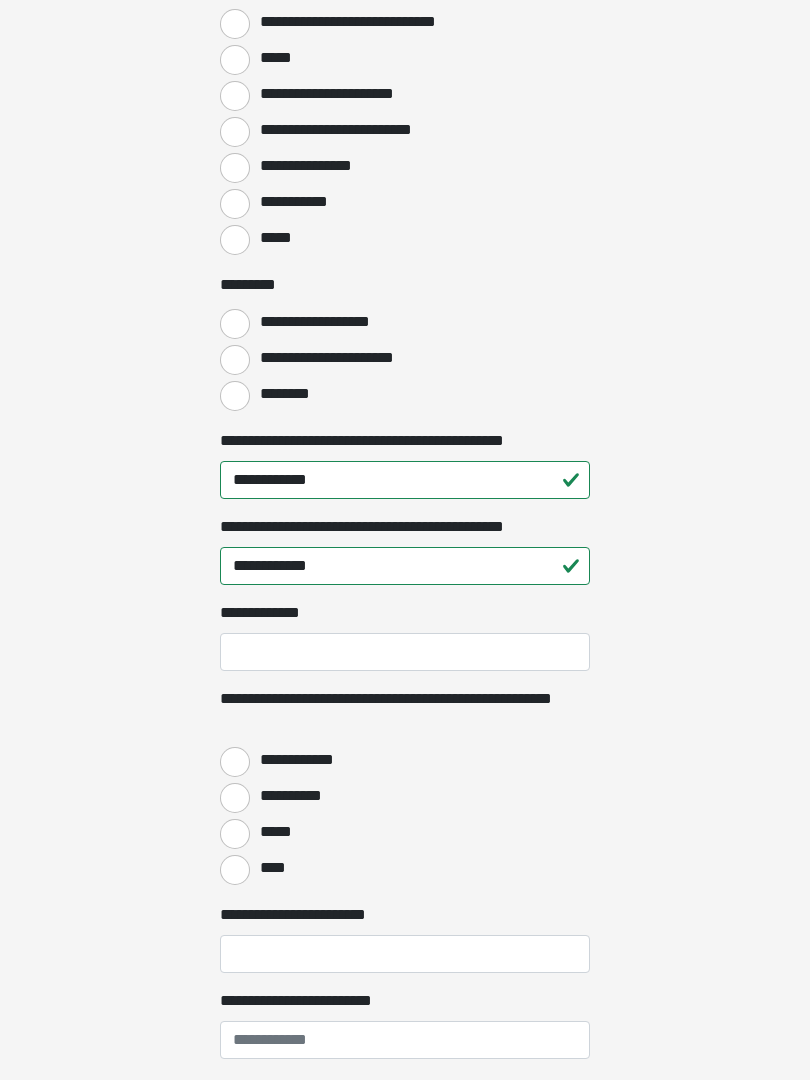 scroll, scrollTop: 2094, scrollLeft: 0, axis: vertical 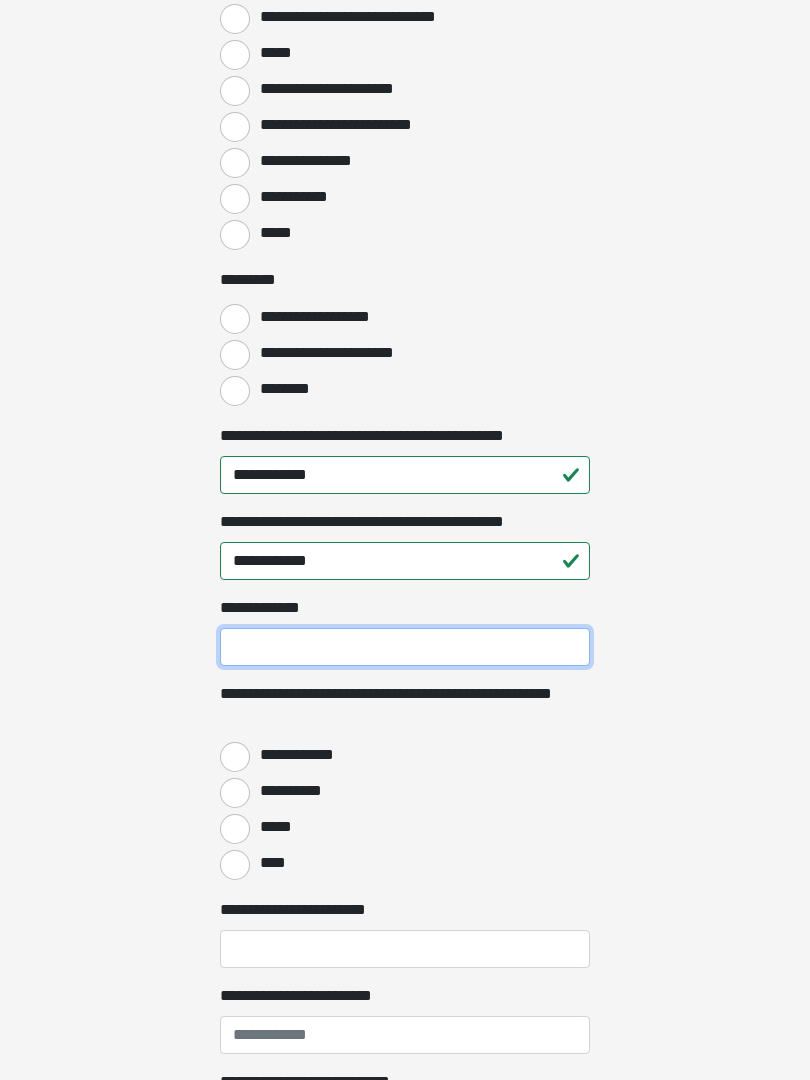 click on "**********" at bounding box center [405, 647] 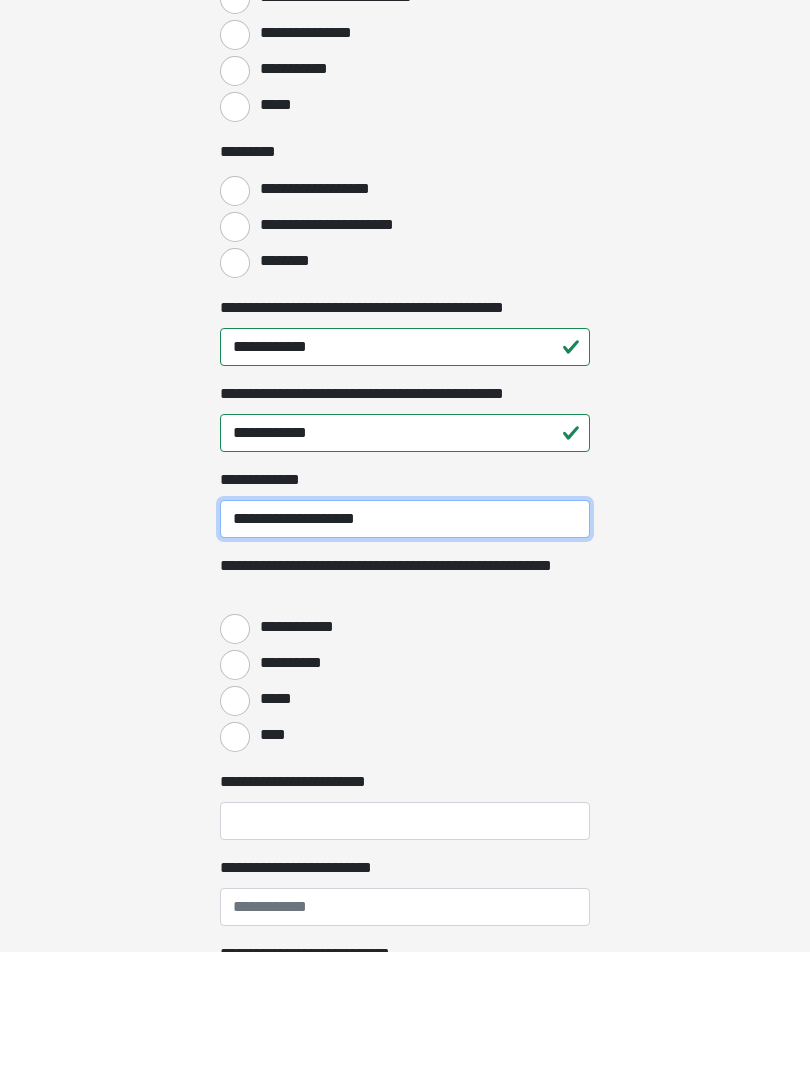 type on "**********" 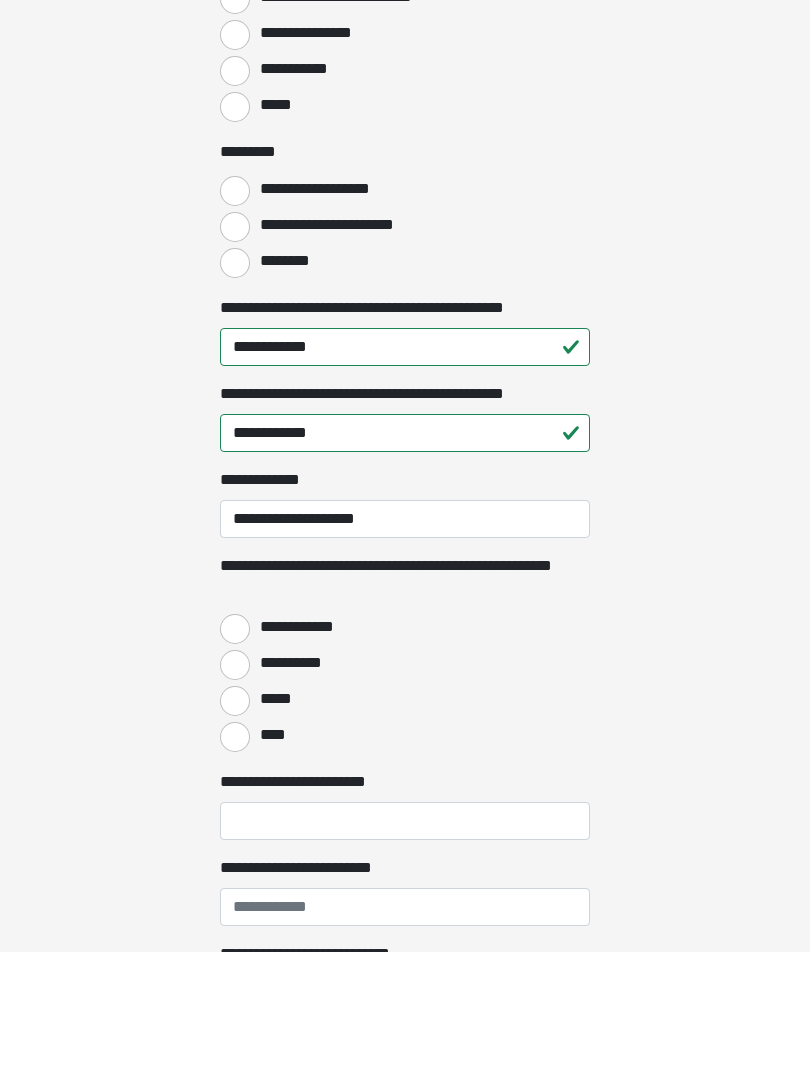 click on "****" at bounding box center (235, 865) 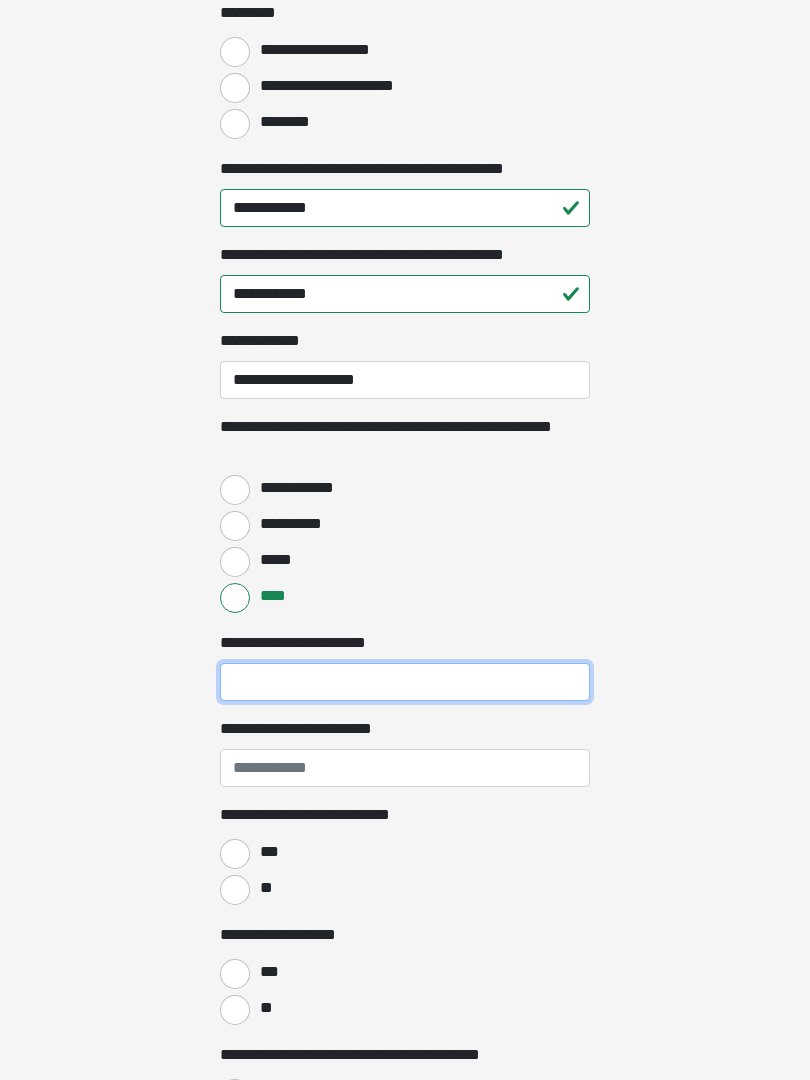 click on "**********" at bounding box center (405, 683) 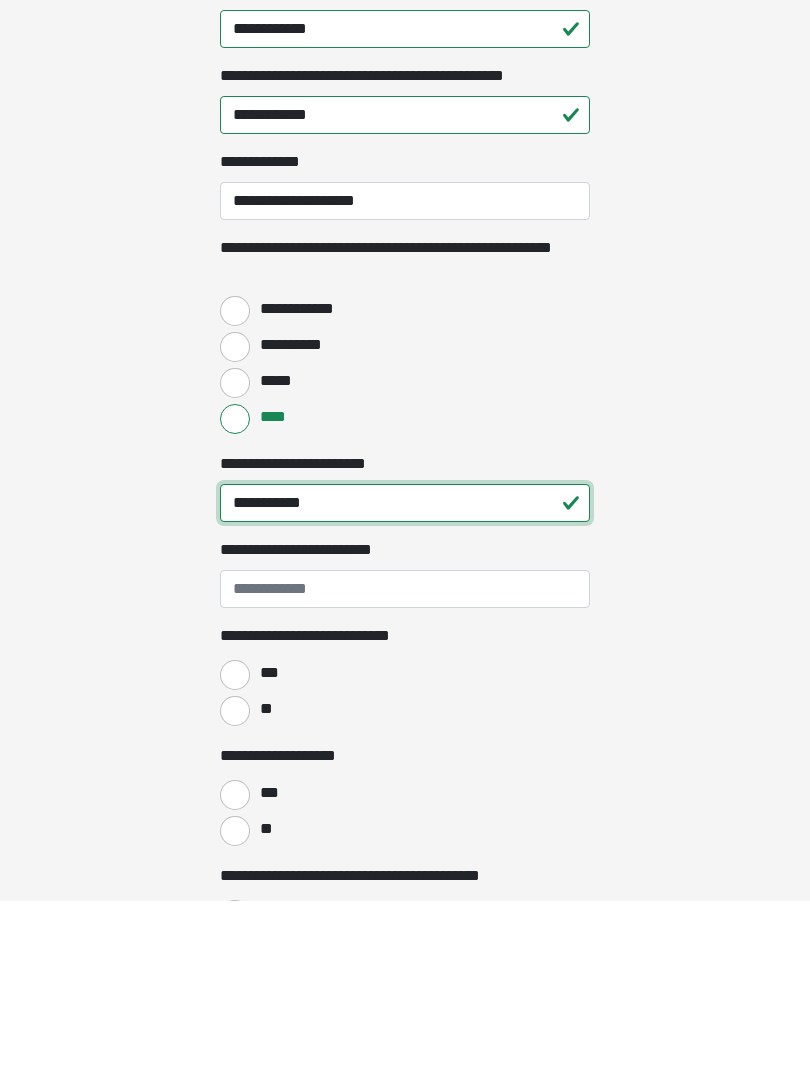 type on "**********" 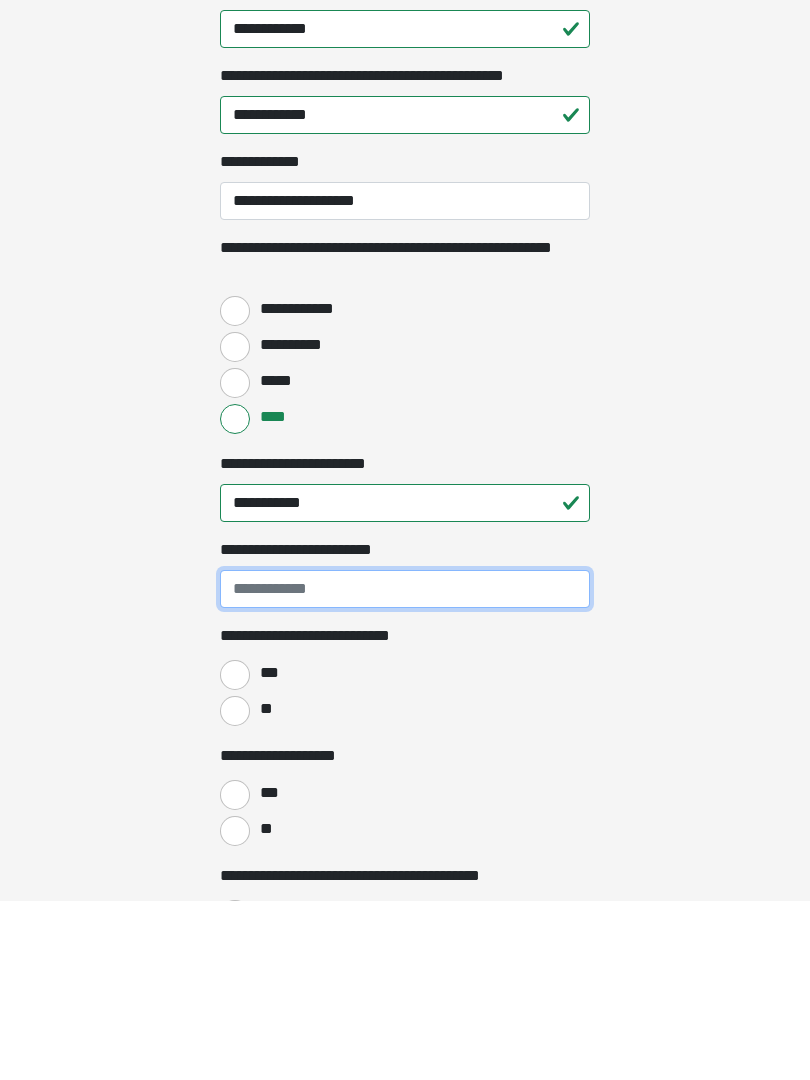click on "**********" at bounding box center [405, 769] 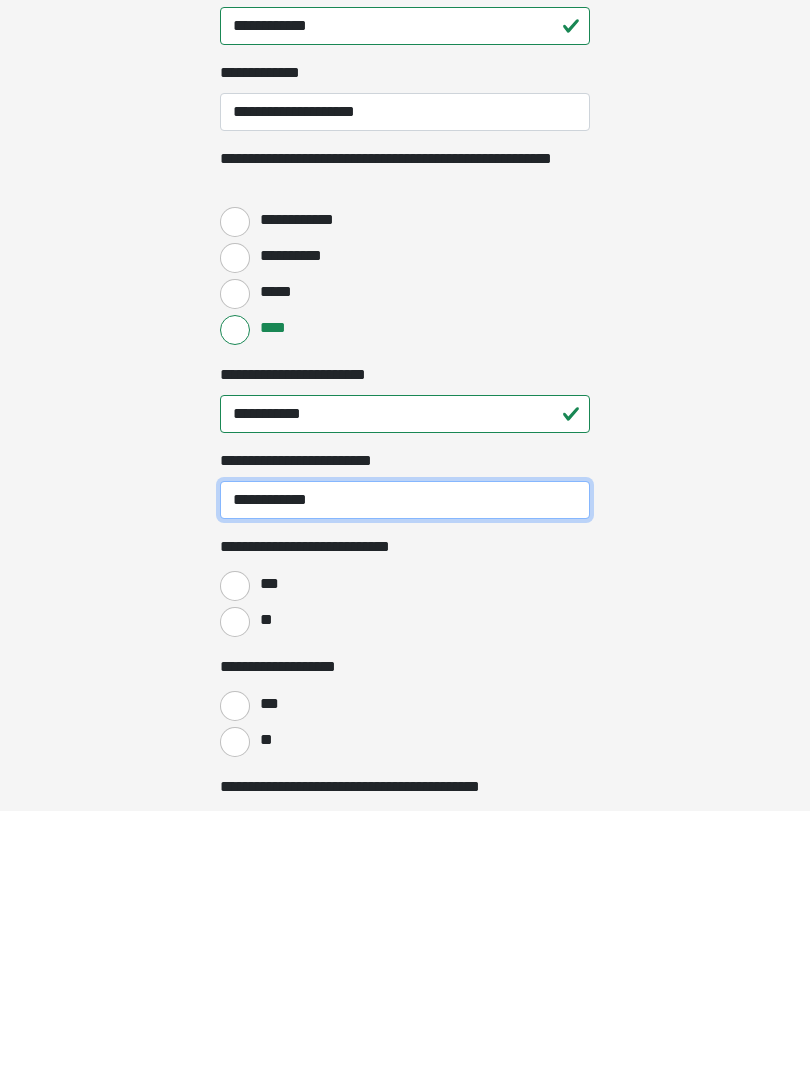 type on "**********" 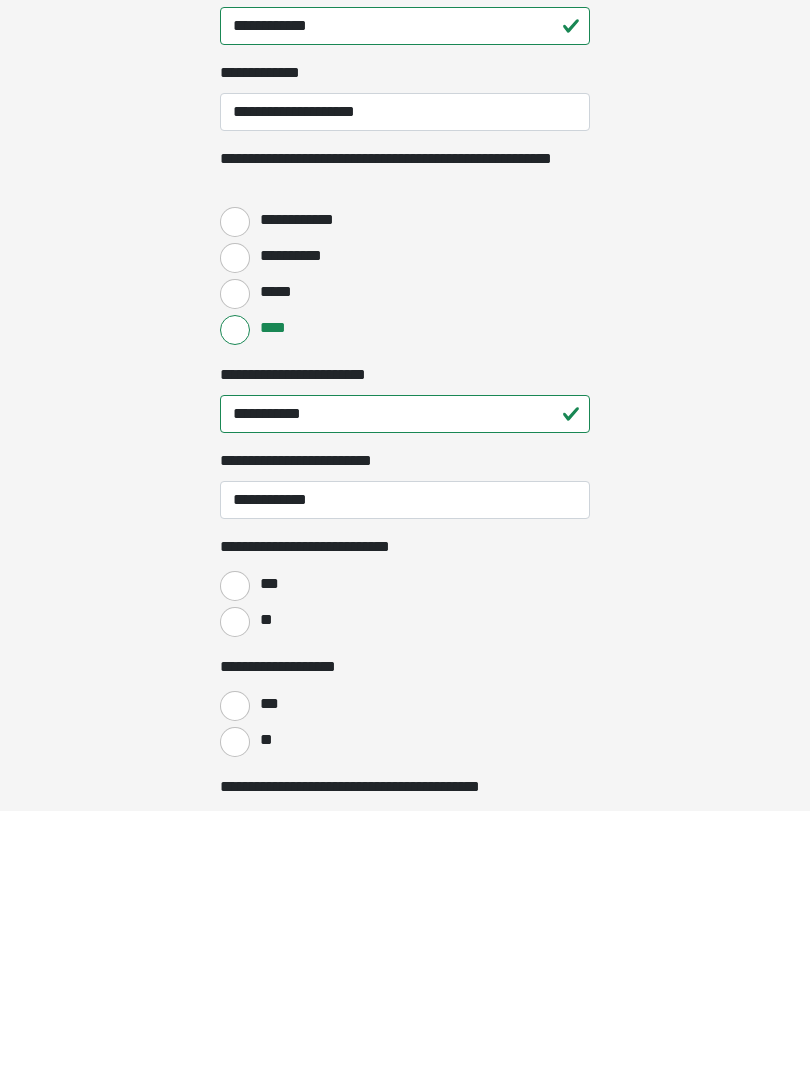 click on "**" at bounding box center (235, 891) 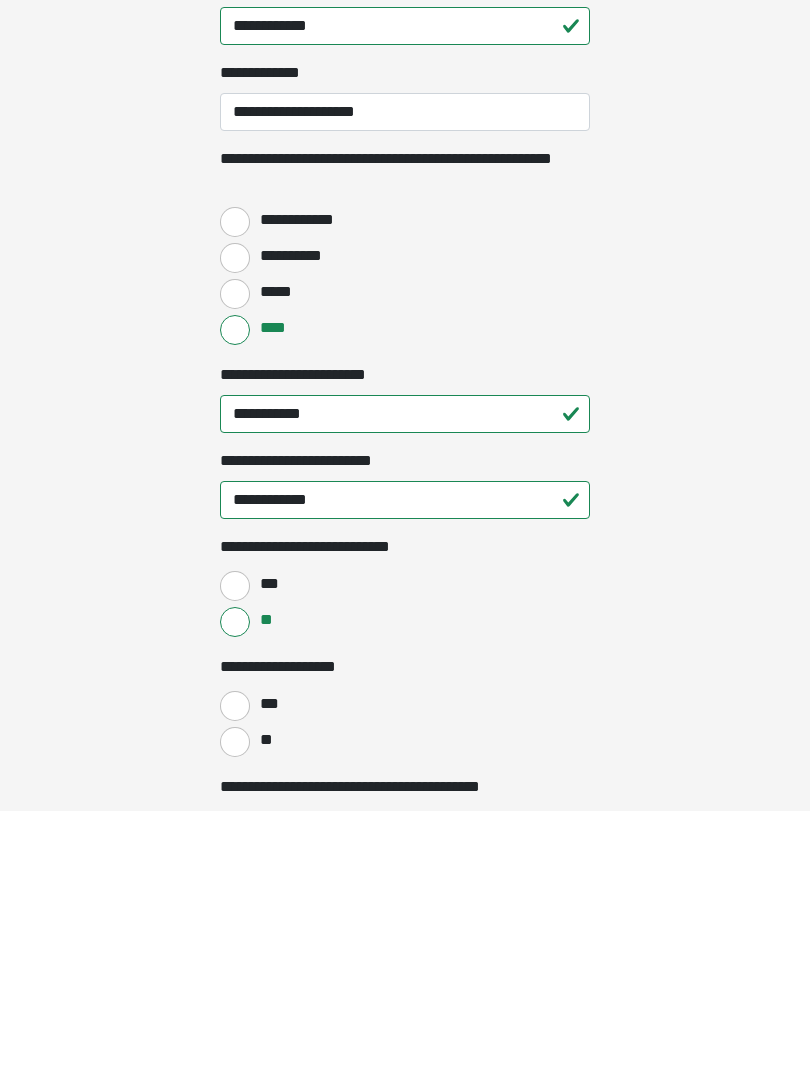 scroll, scrollTop: 2630, scrollLeft: 0, axis: vertical 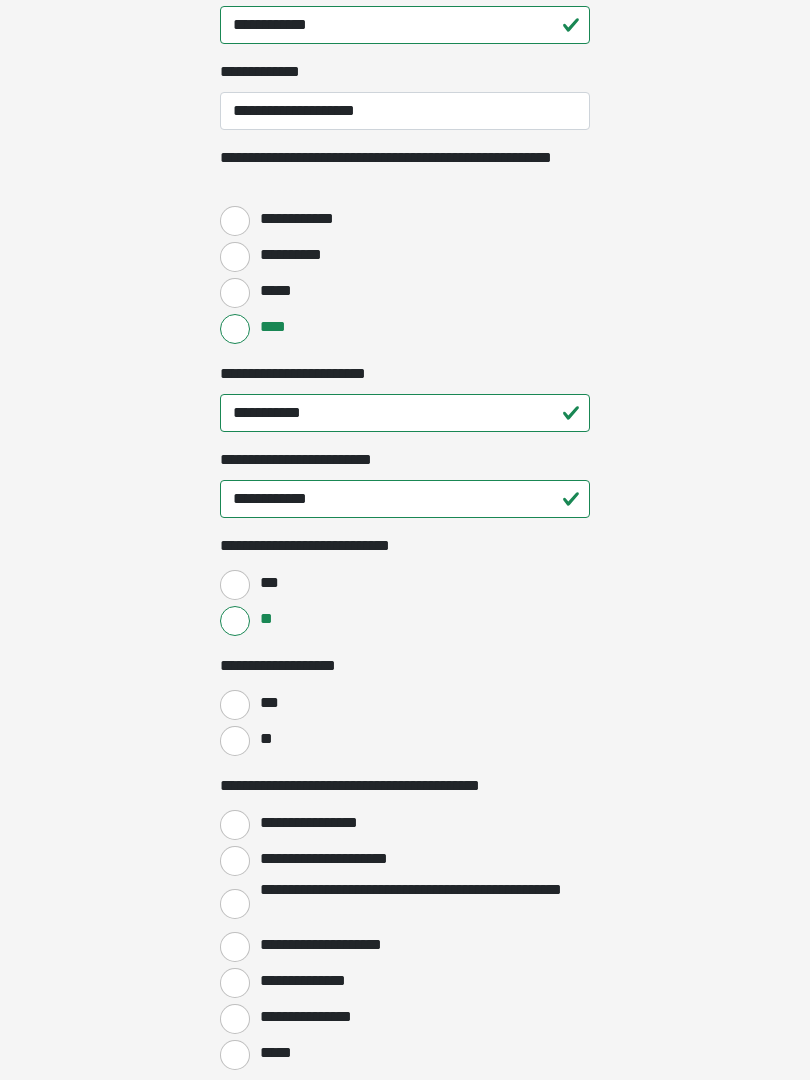 click on "**" at bounding box center [235, 741] 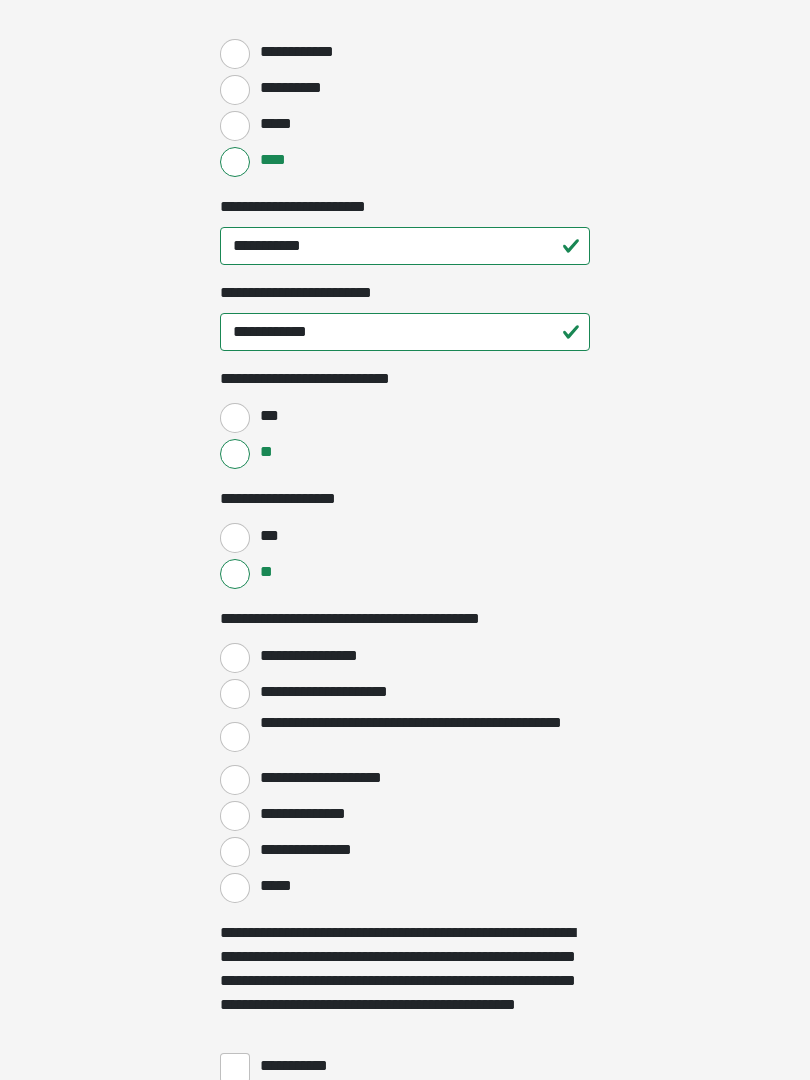 scroll, scrollTop: 2823, scrollLeft: 0, axis: vertical 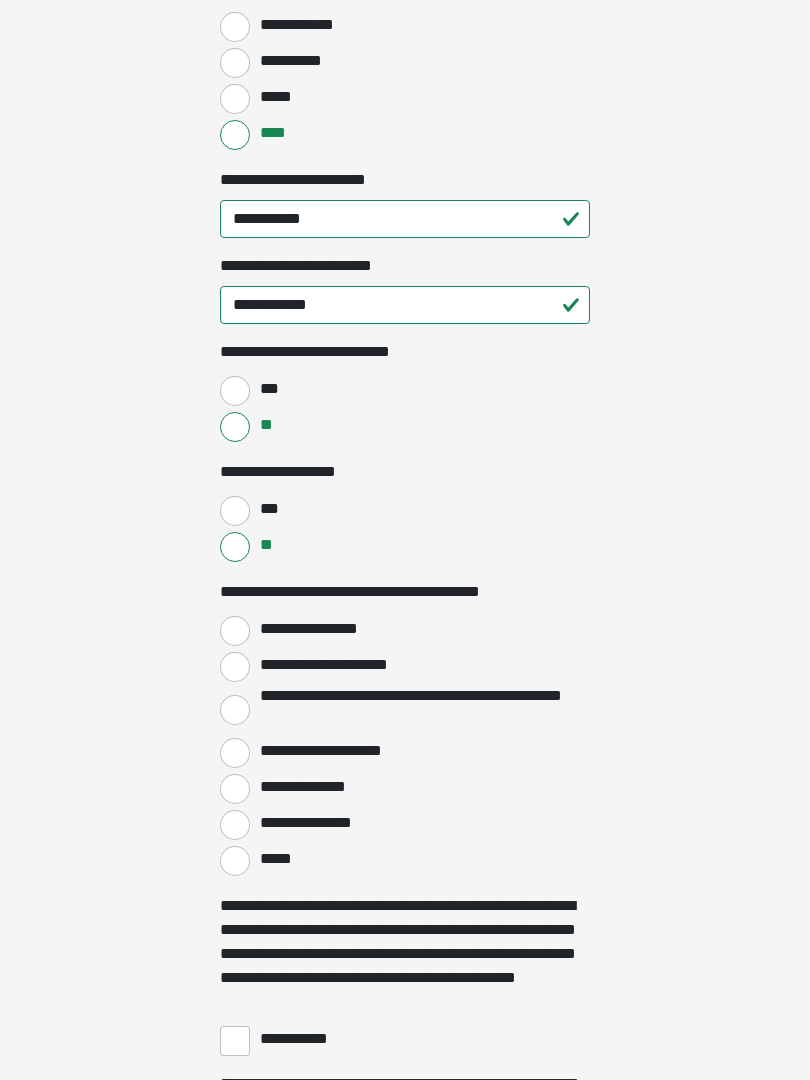 click on "**********" at bounding box center (405, -565) 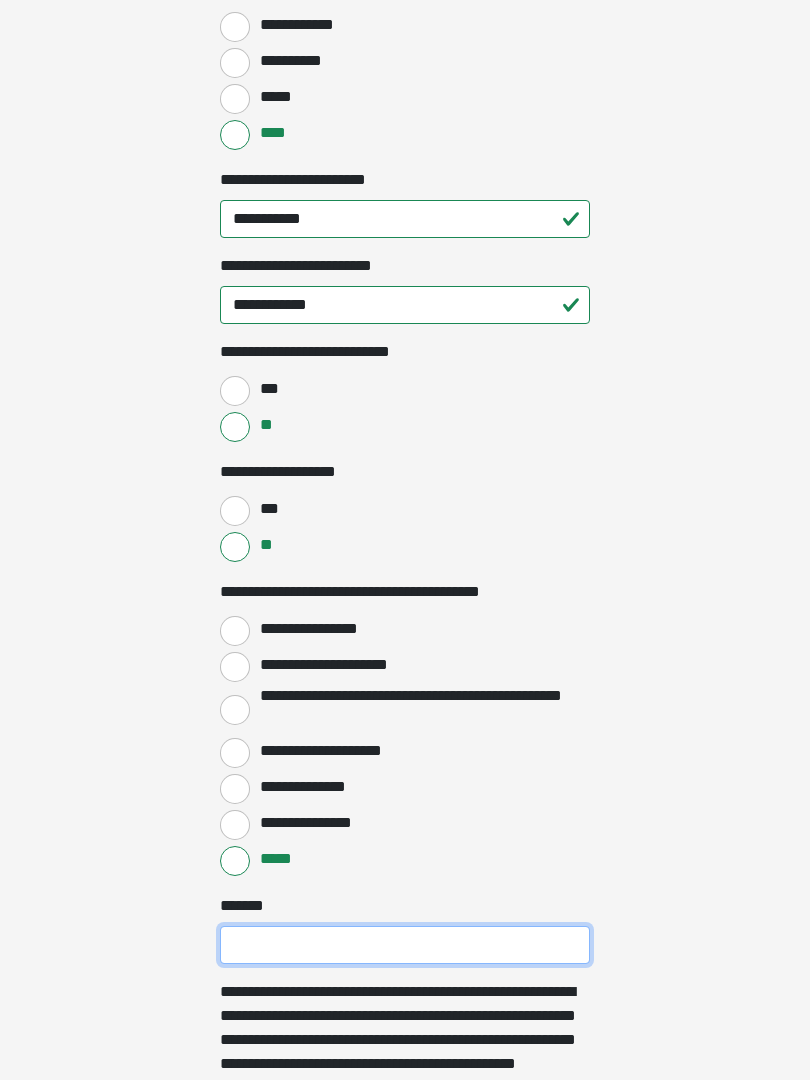 click on "***** *" at bounding box center (405, 945) 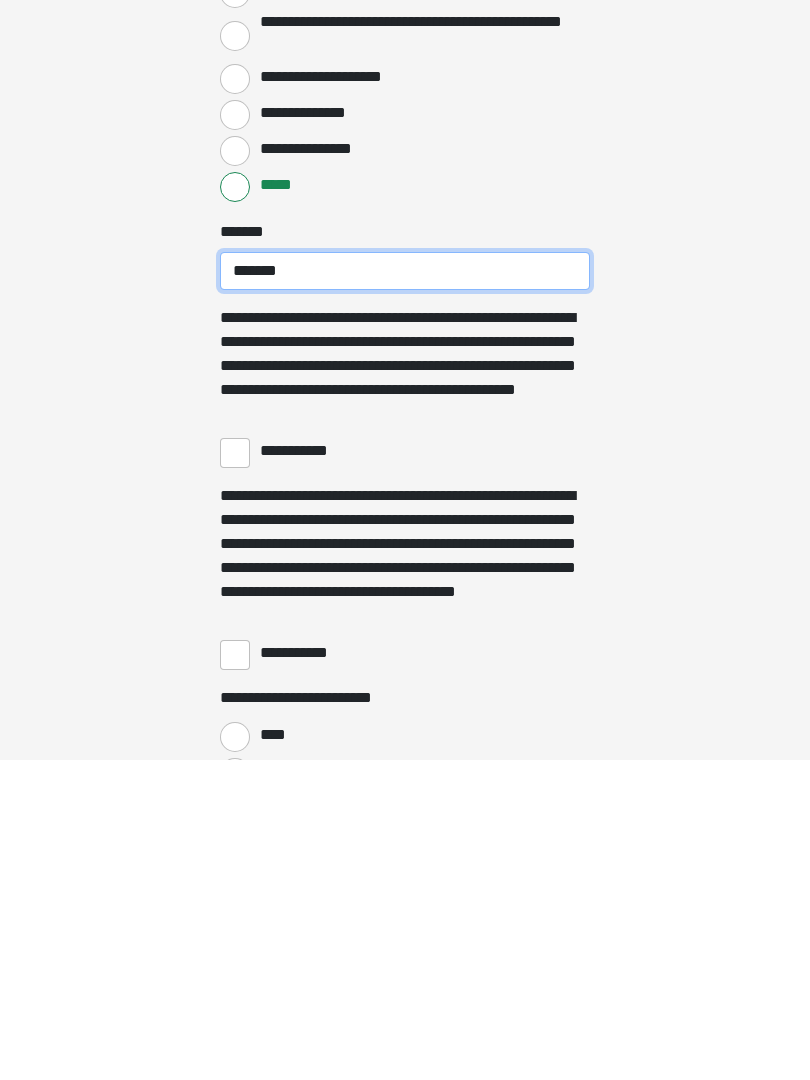 scroll, scrollTop: 3181, scrollLeft: 0, axis: vertical 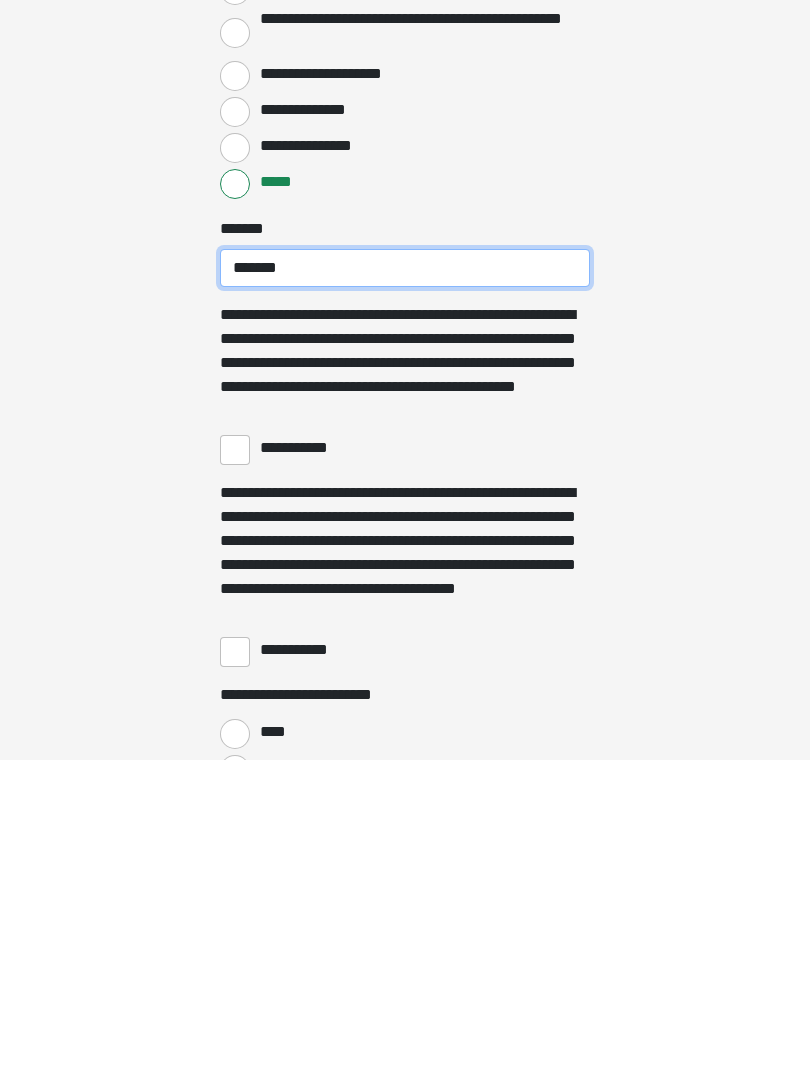 type on "*******" 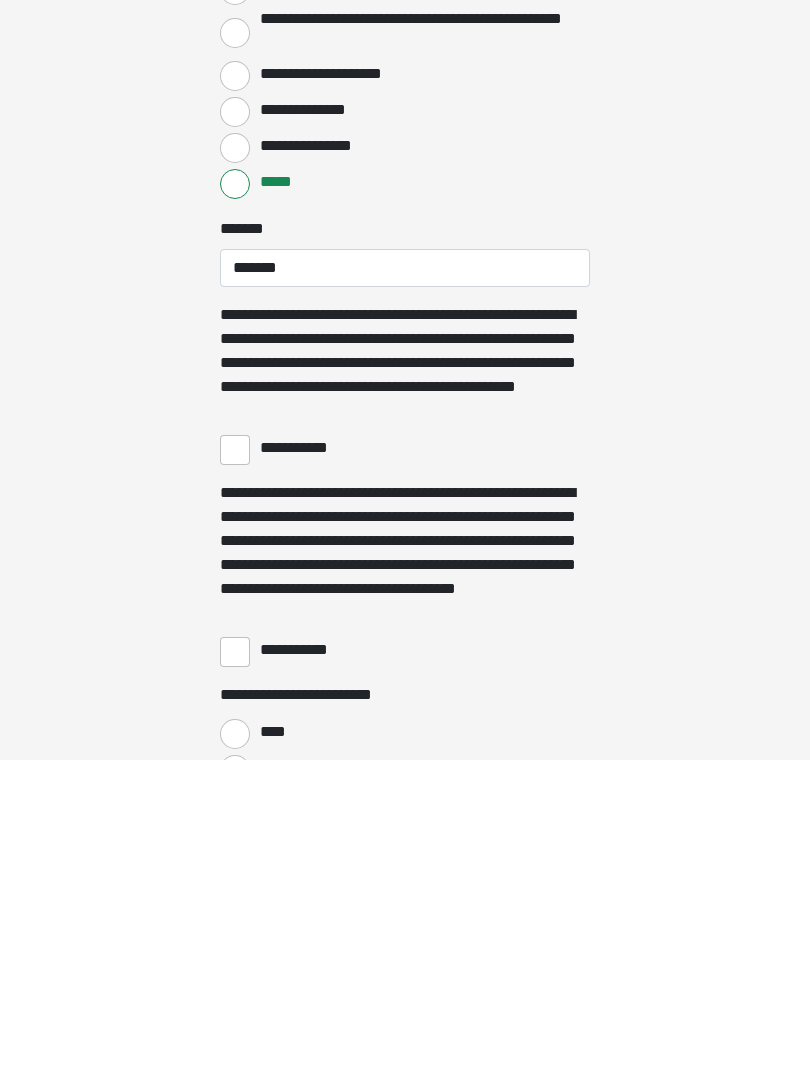 click on "**********" at bounding box center (235, 770) 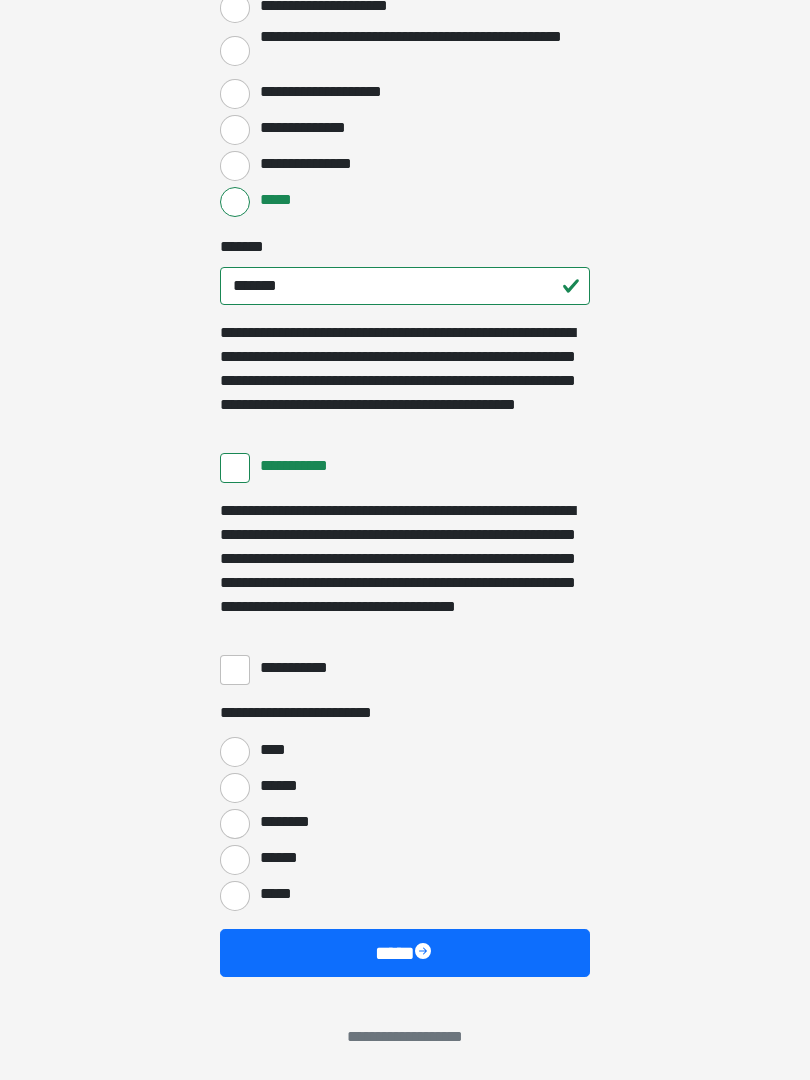 click on "**********" at bounding box center [235, 670] 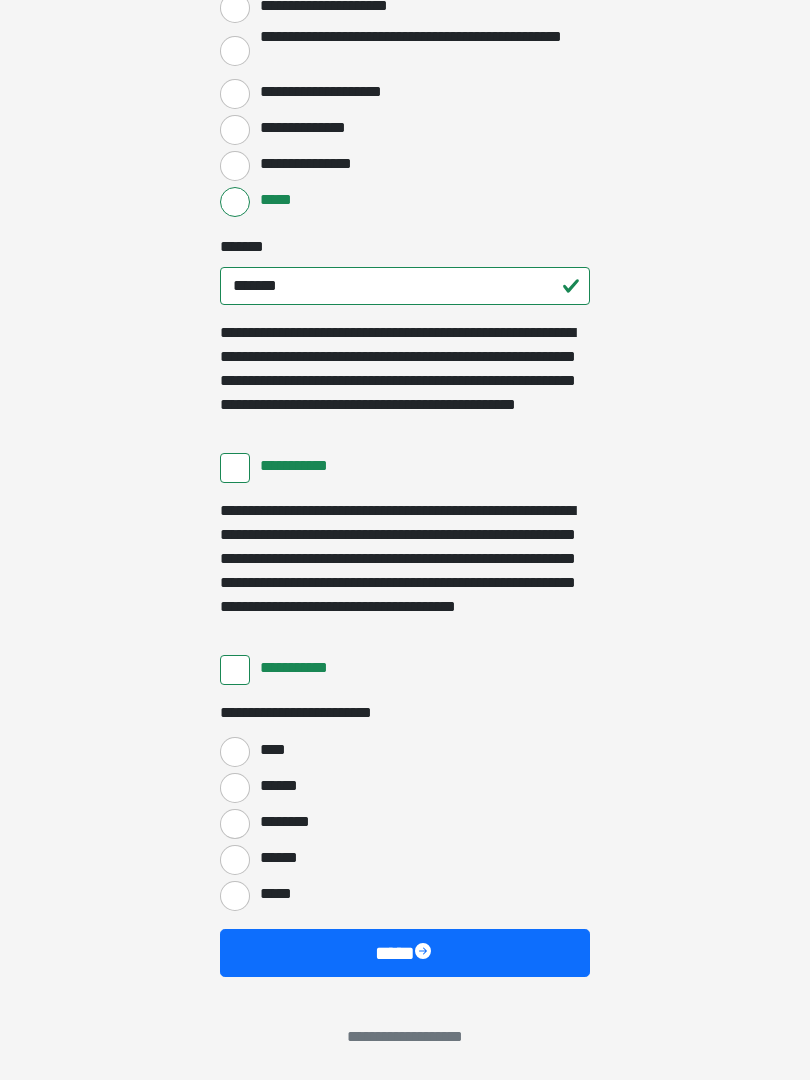 click on "****" at bounding box center (235, 752) 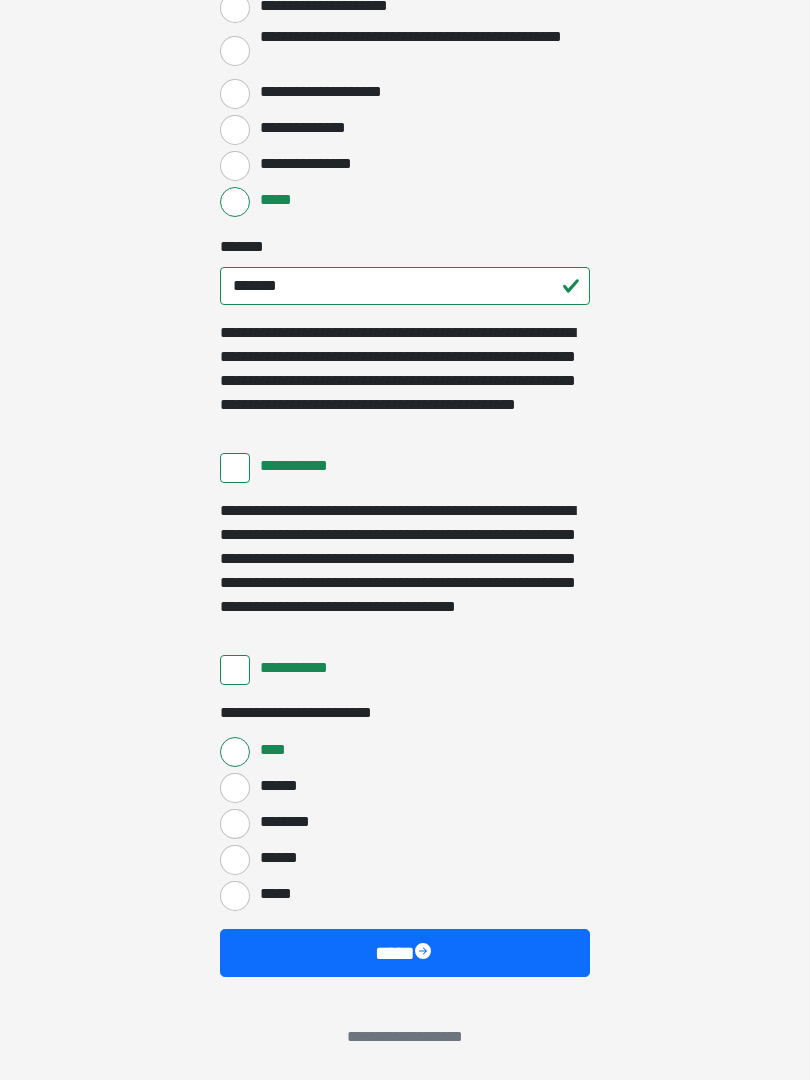 click on "****" at bounding box center (405, 953) 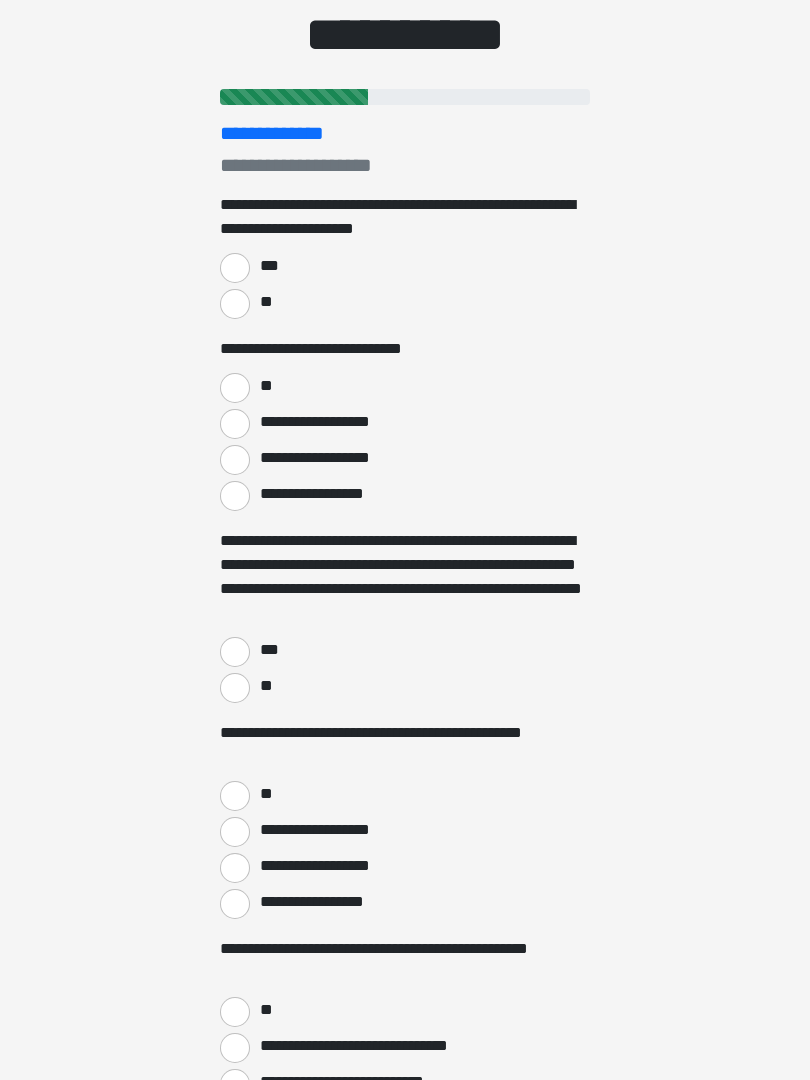 scroll, scrollTop: 161, scrollLeft: 0, axis: vertical 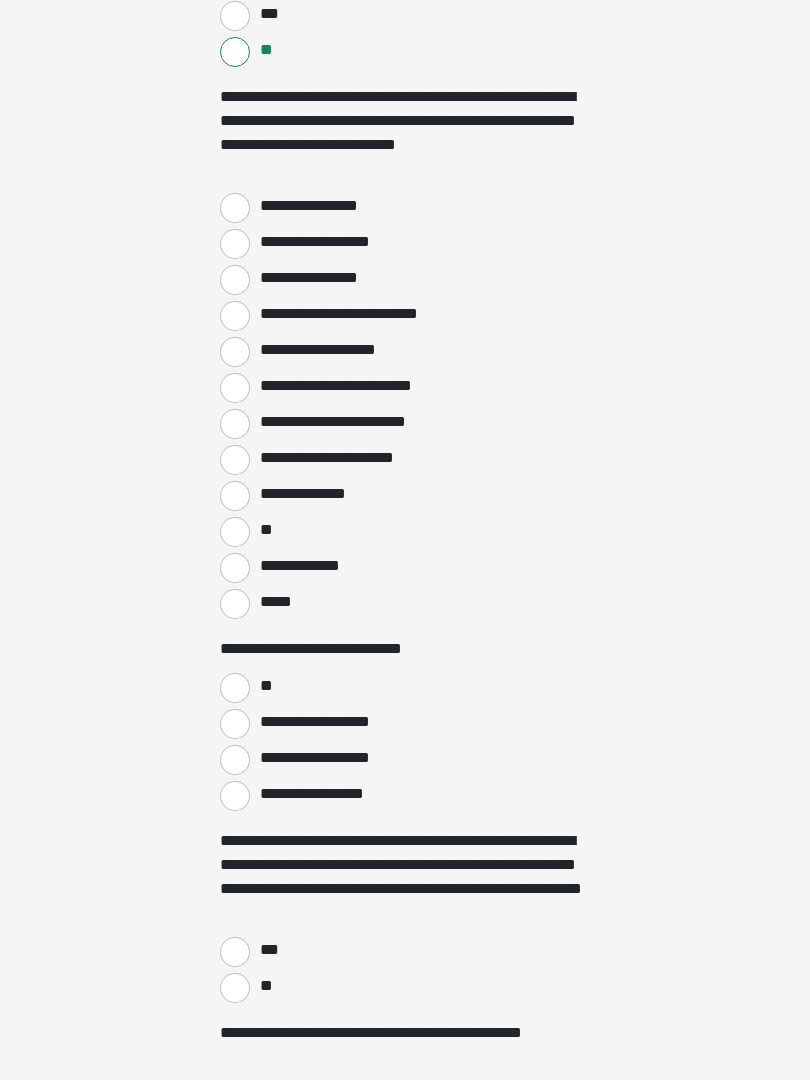click on "*****" at bounding box center [235, 604] 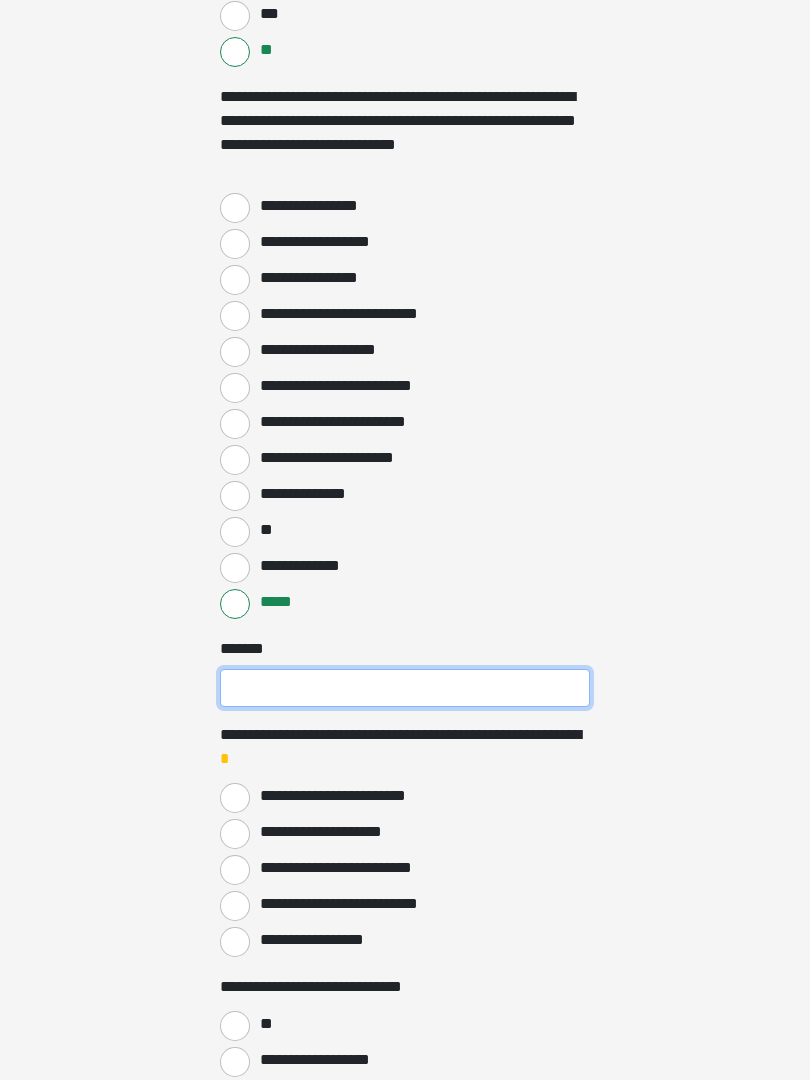 click on "***** *" at bounding box center (405, 688) 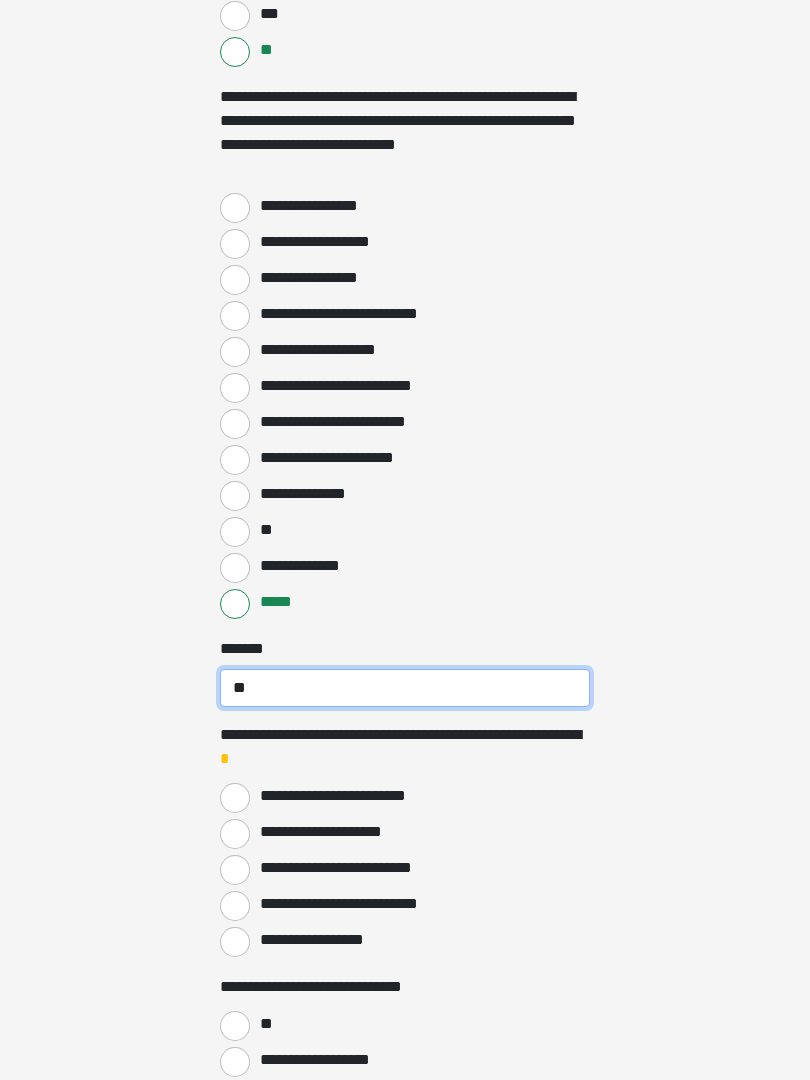 type on "*" 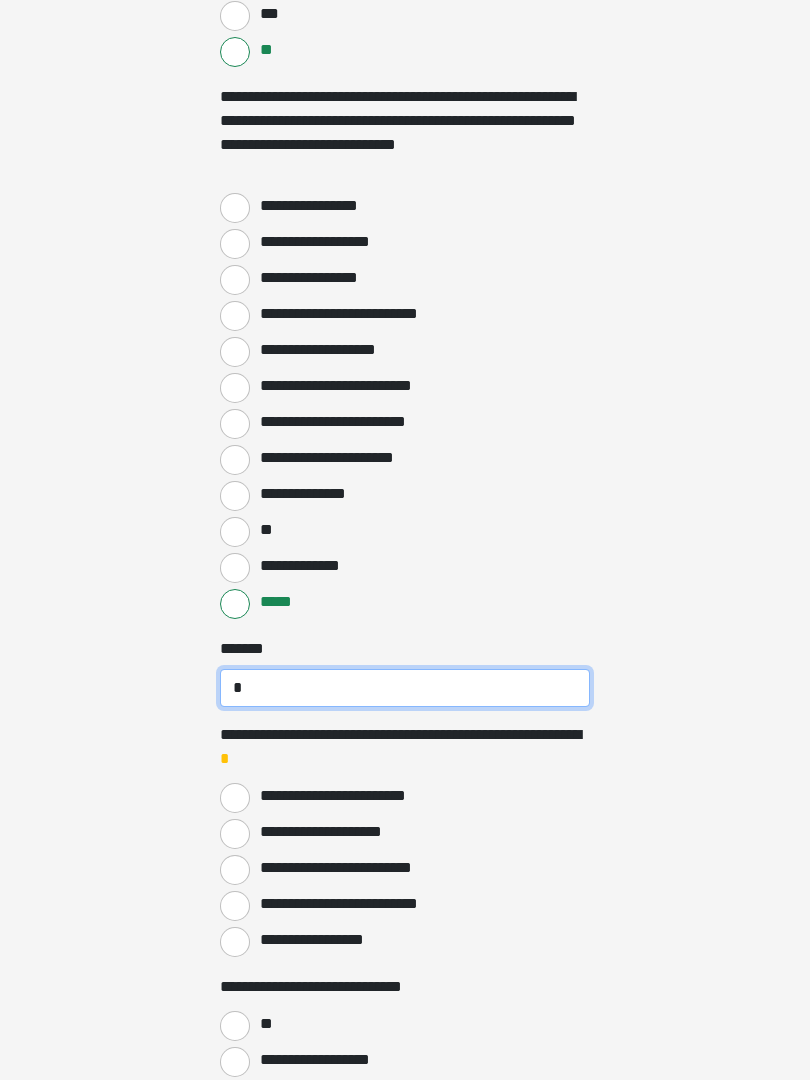type 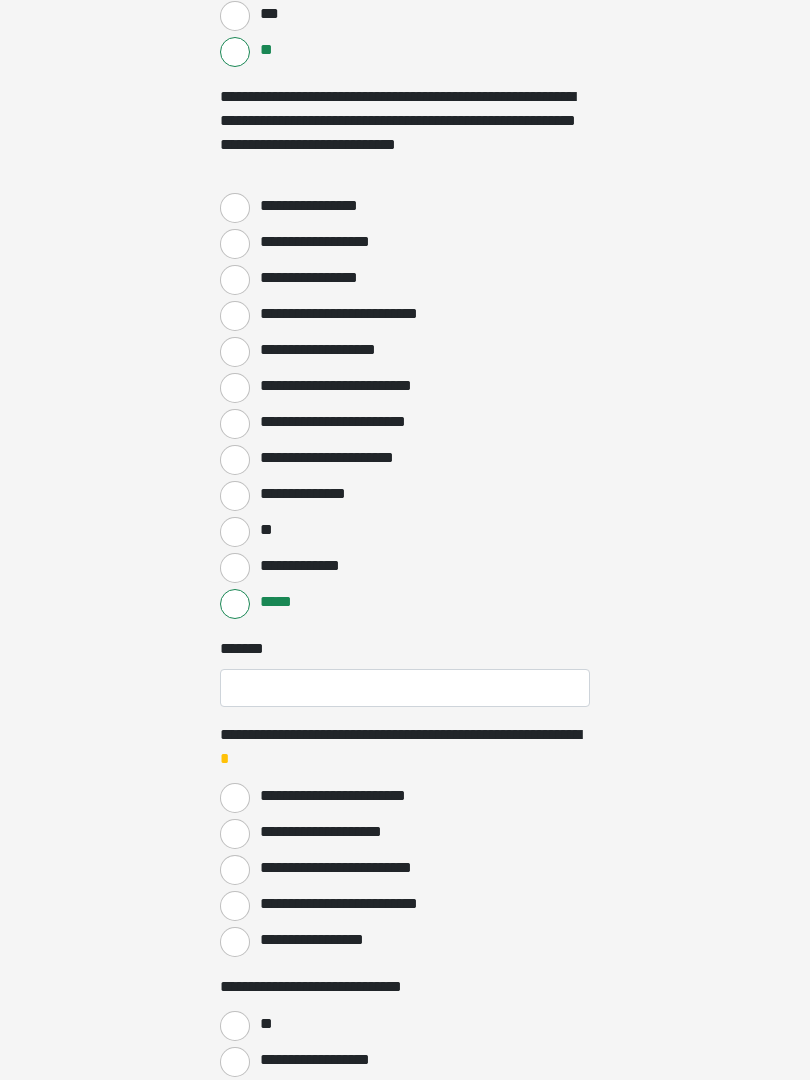 click on "**********" at bounding box center [235, 568] 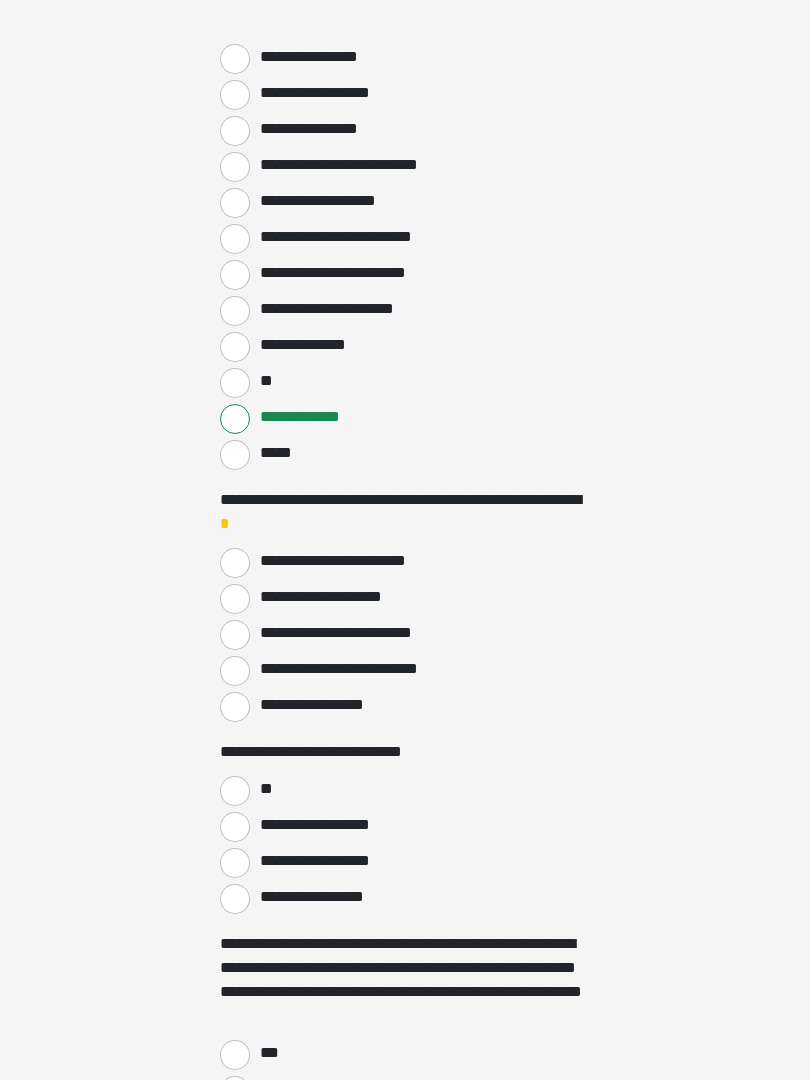 scroll, scrollTop: 561, scrollLeft: 0, axis: vertical 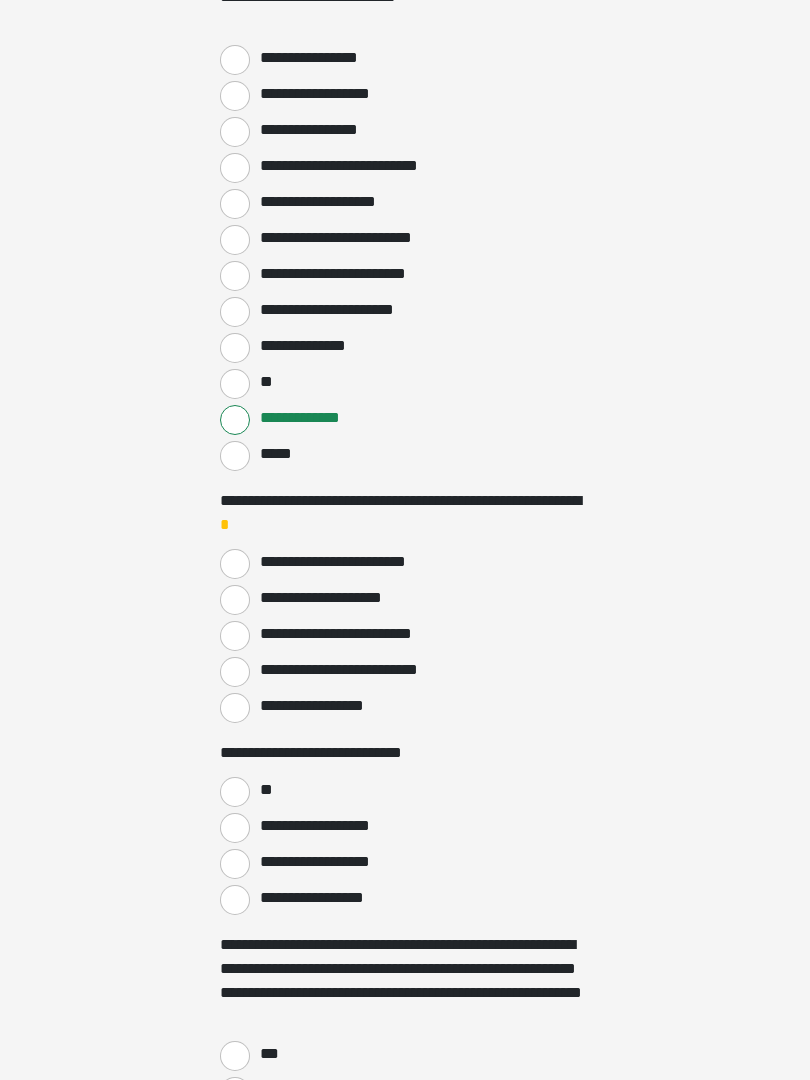 click on "**********" at bounding box center (235, 636) 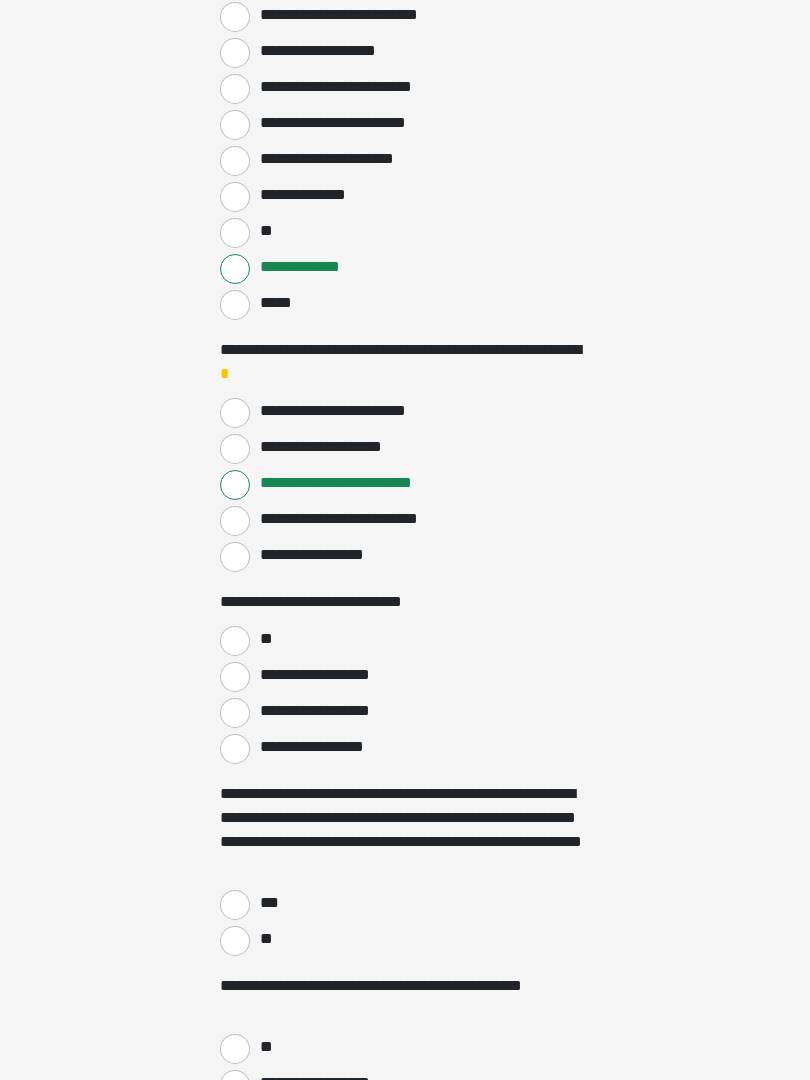scroll, scrollTop: 712, scrollLeft: 0, axis: vertical 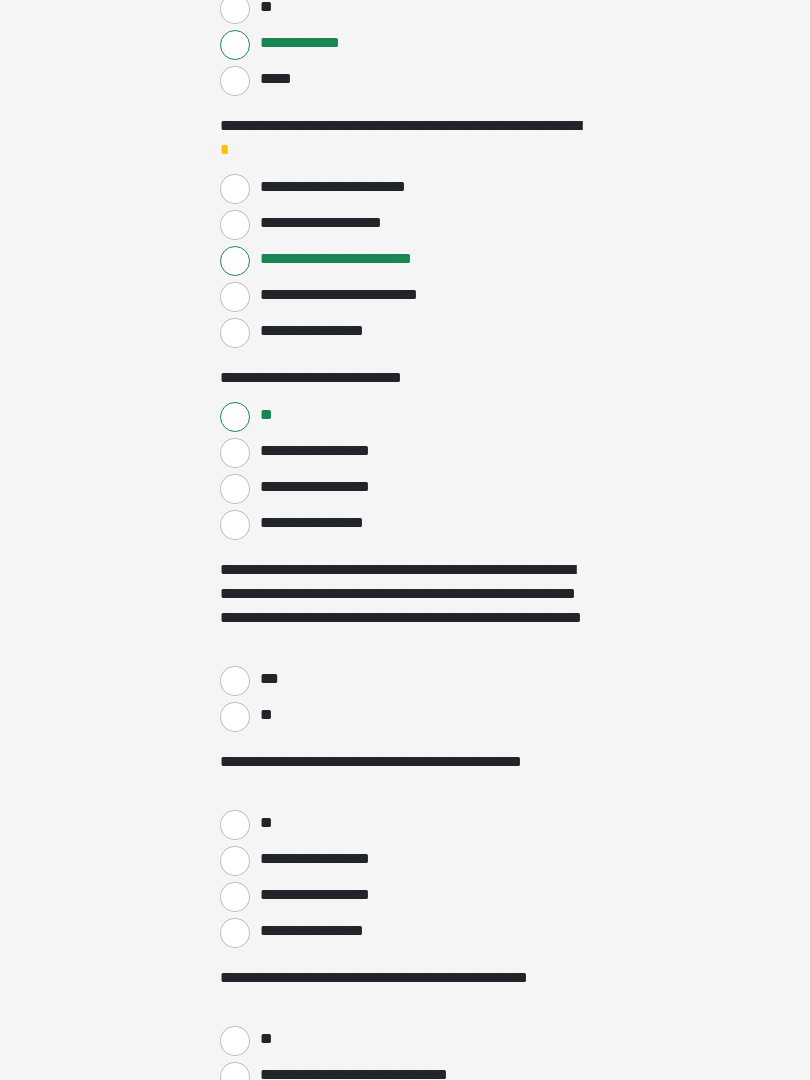 click on "***" at bounding box center (235, 681) 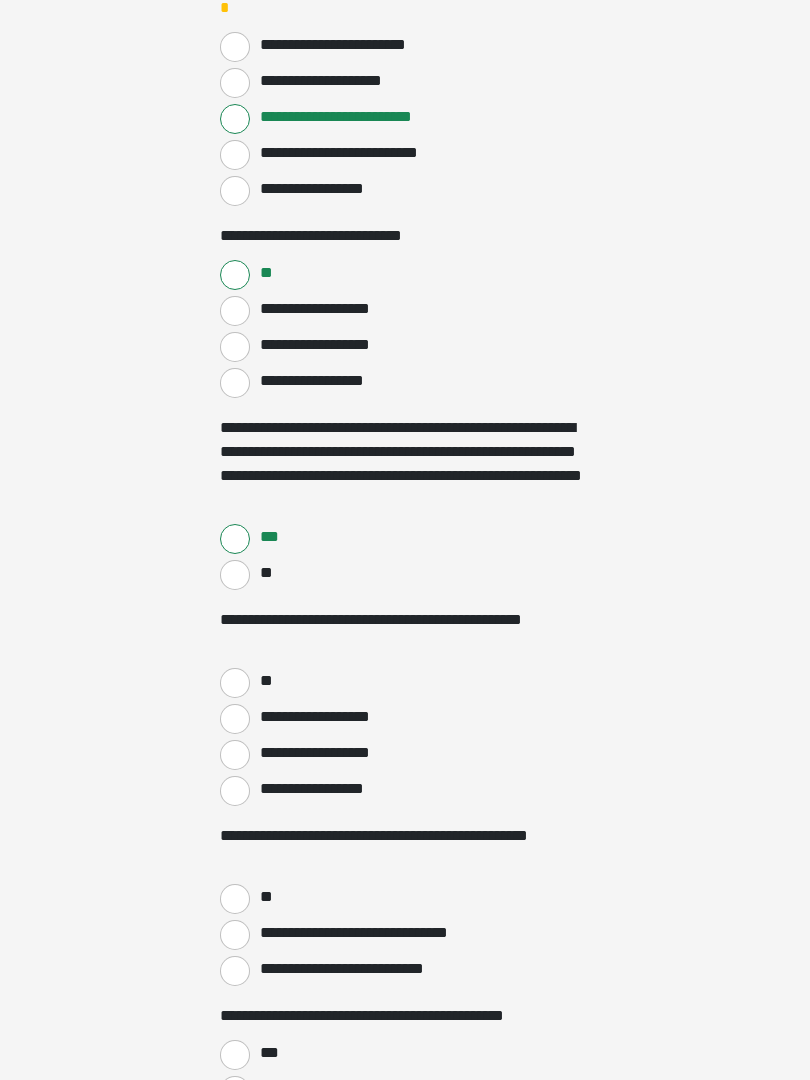 scroll, scrollTop: 1078, scrollLeft: 0, axis: vertical 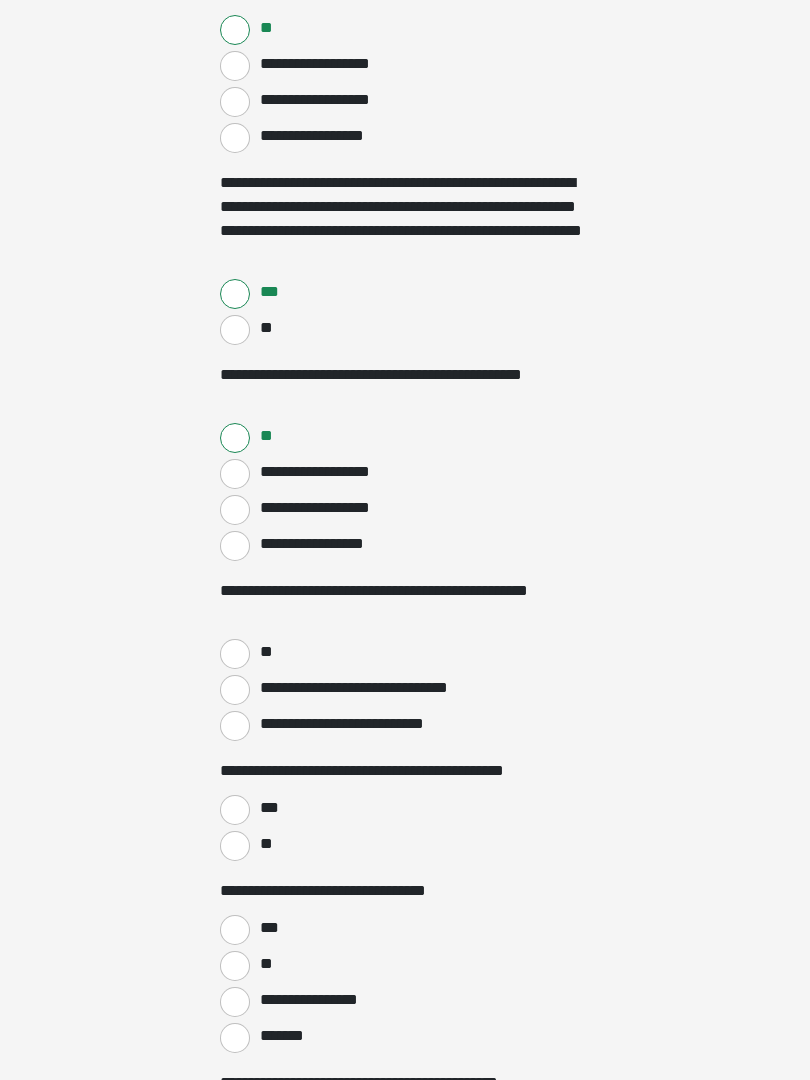 click on "**" at bounding box center [235, 654] 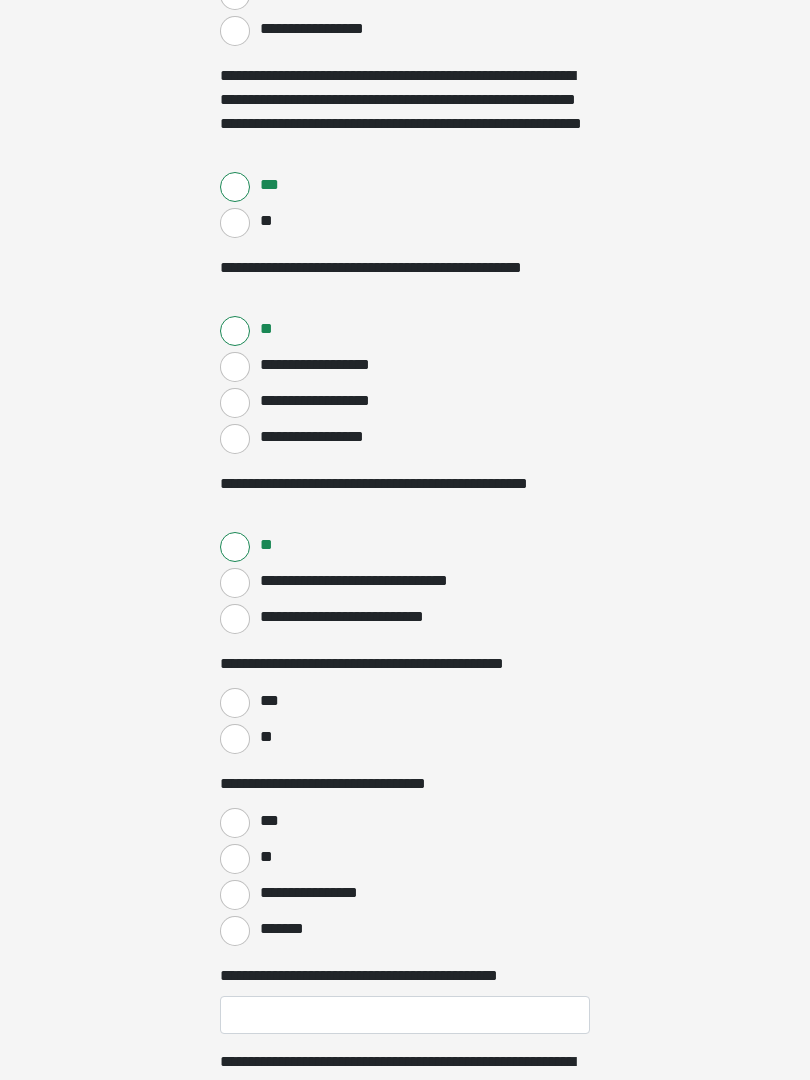 scroll, scrollTop: 1438, scrollLeft: 0, axis: vertical 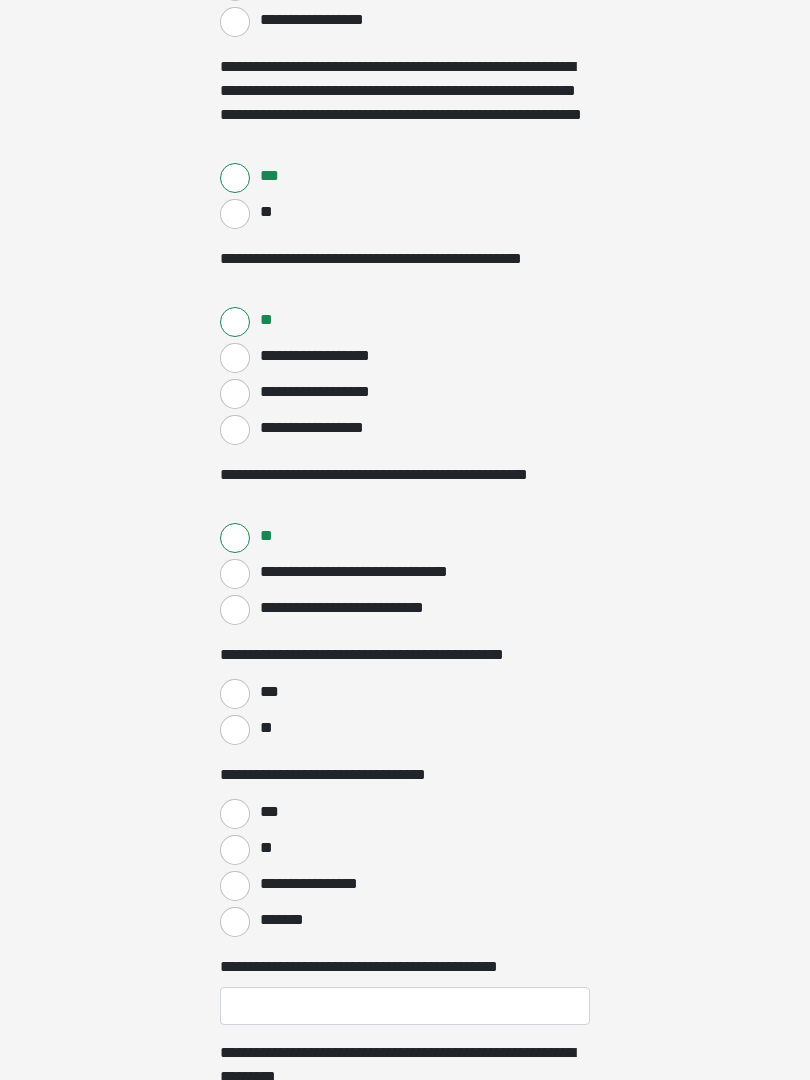click on "***" at bounding box center (235, 694) 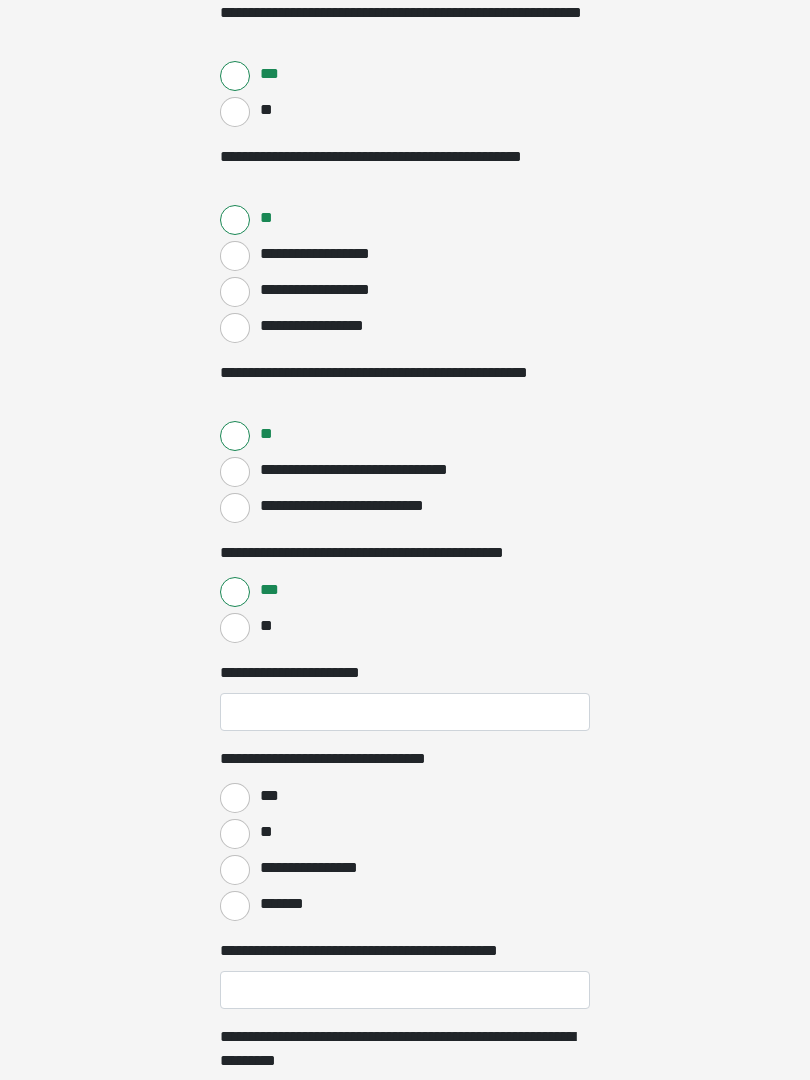 scroll, scrollTop: 1541, scrollLeft: 0, axis: vertical 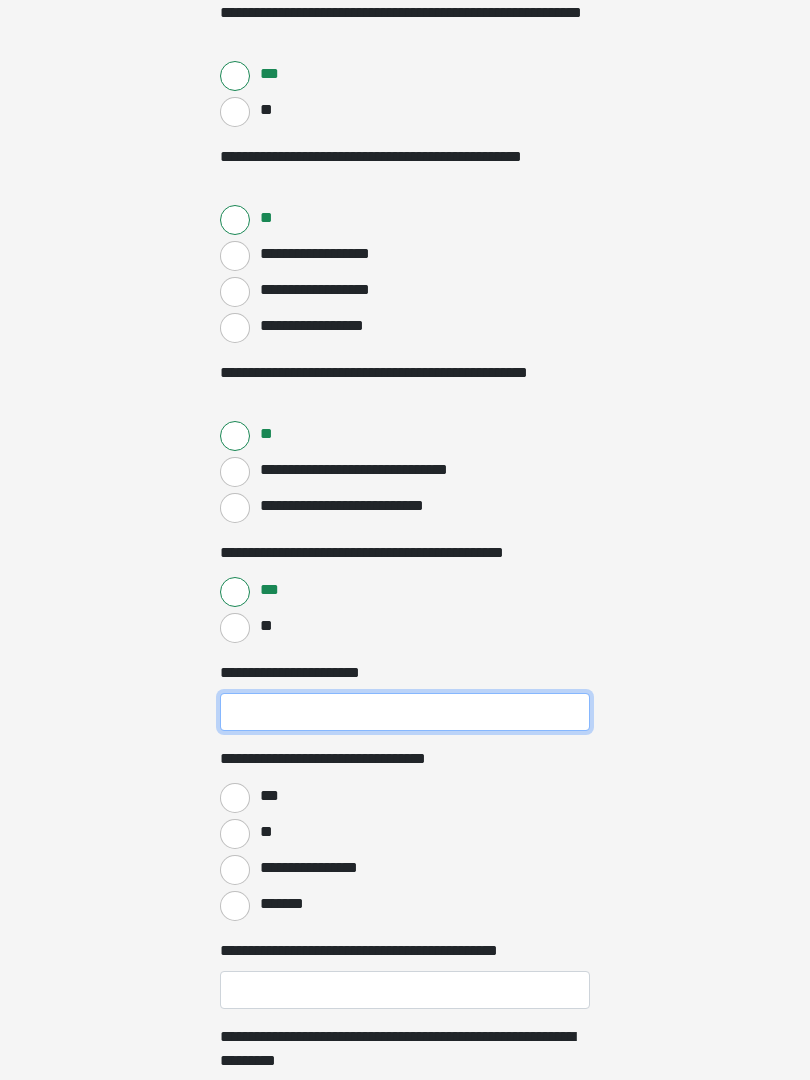 click on "**********" at bounding box center [405, 712] 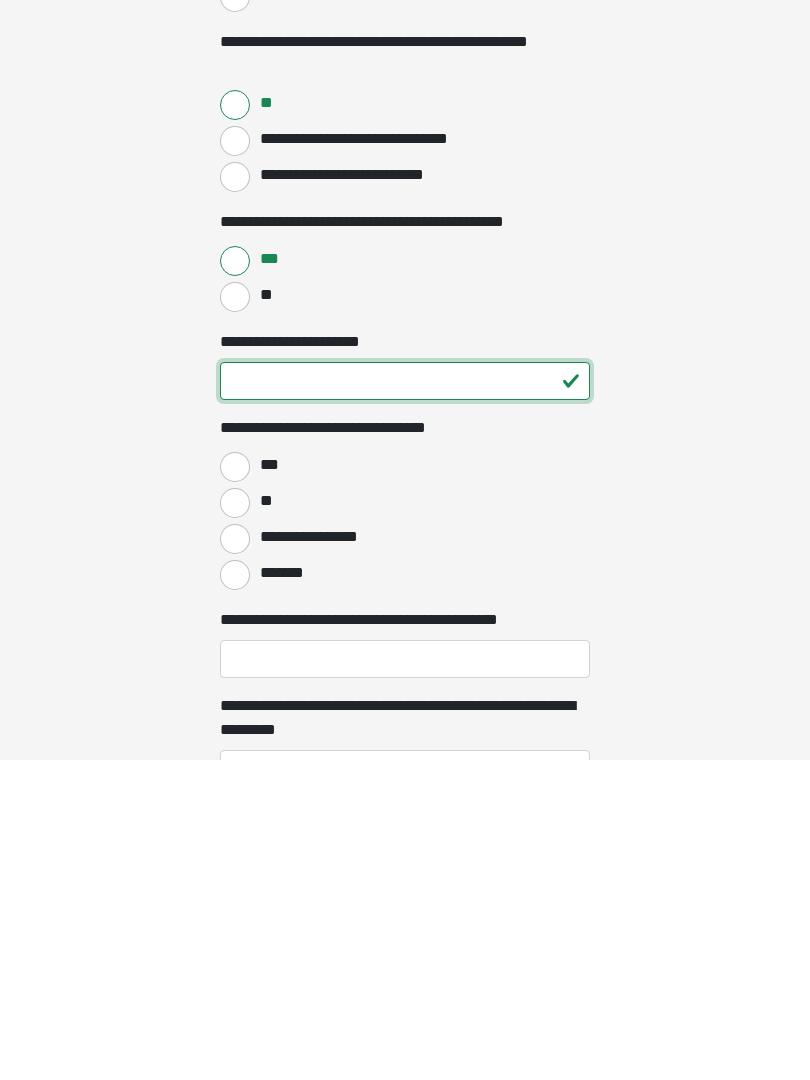 type on "**" 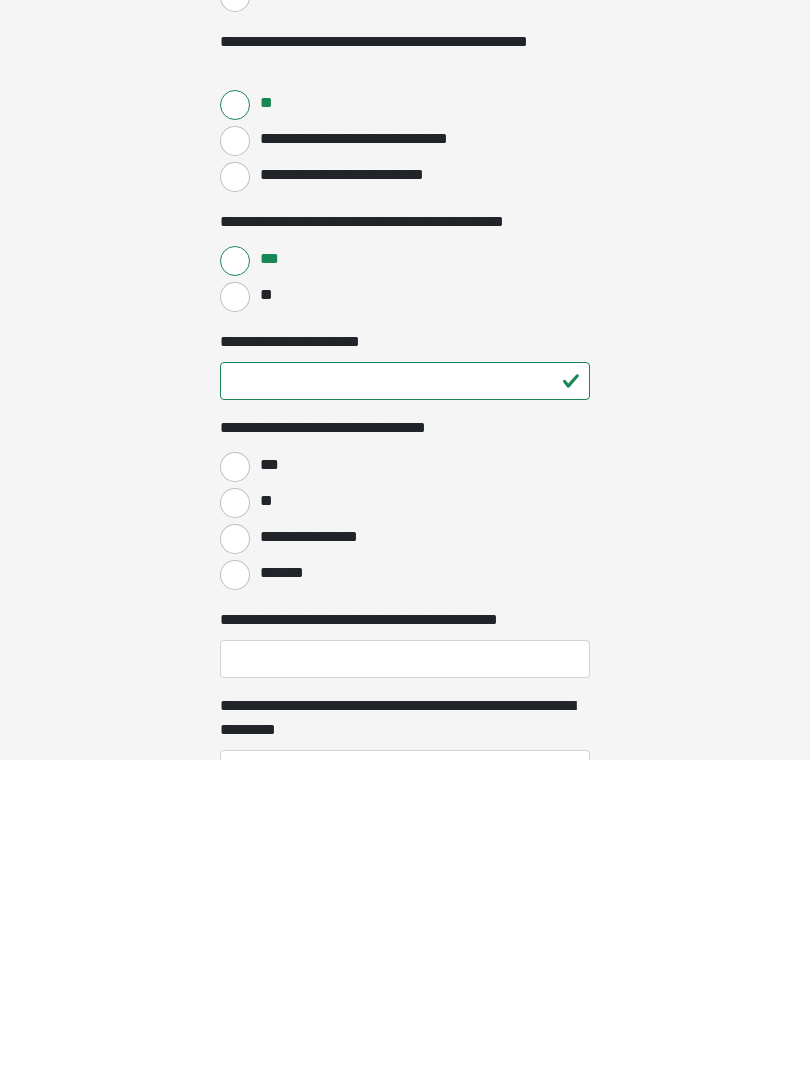 click on "**" at bounding box center (235, 823) 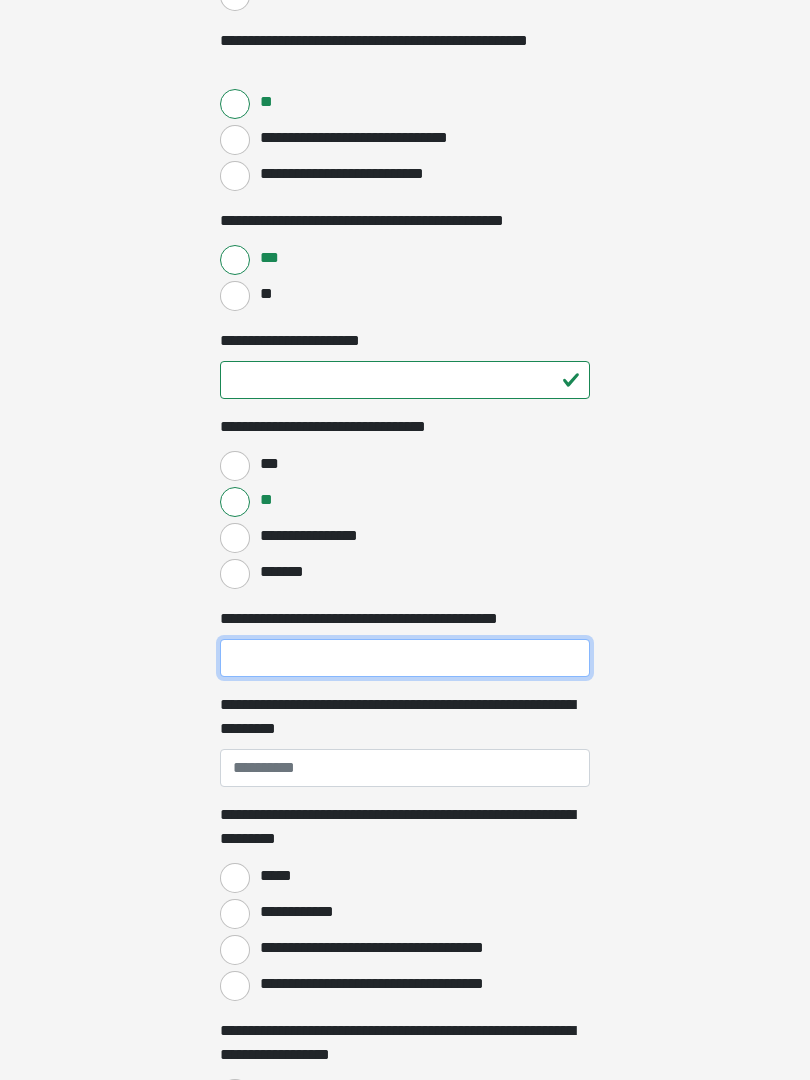 click on "**********" at bounding box center (405, 658) 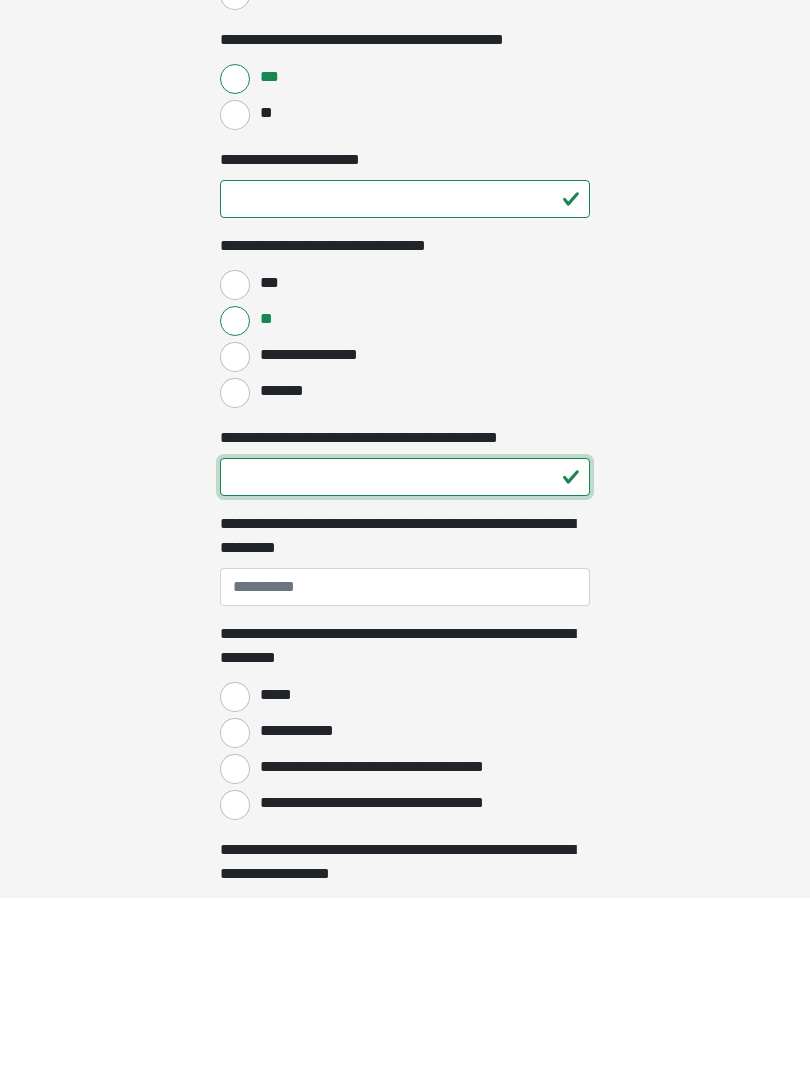 type on "**" 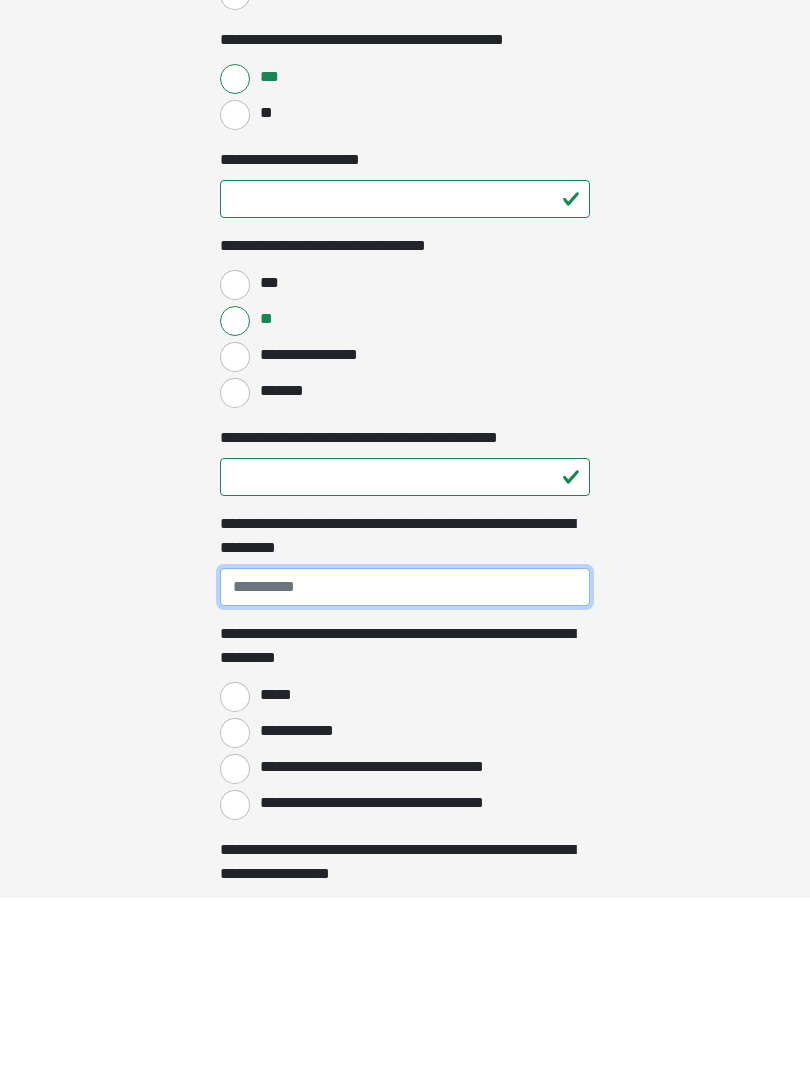 click on "**********" at bounding box center [405, 769] 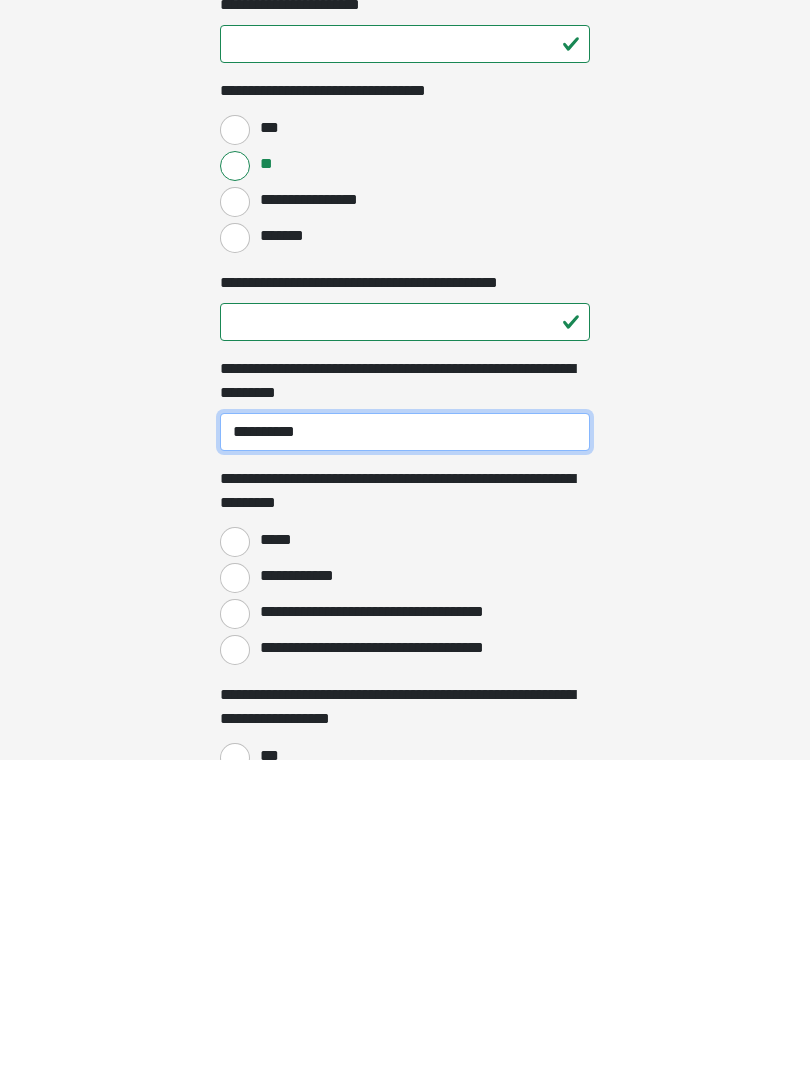scroll, scrollTop: 1890, scrollLeft: 0, axis: vertical 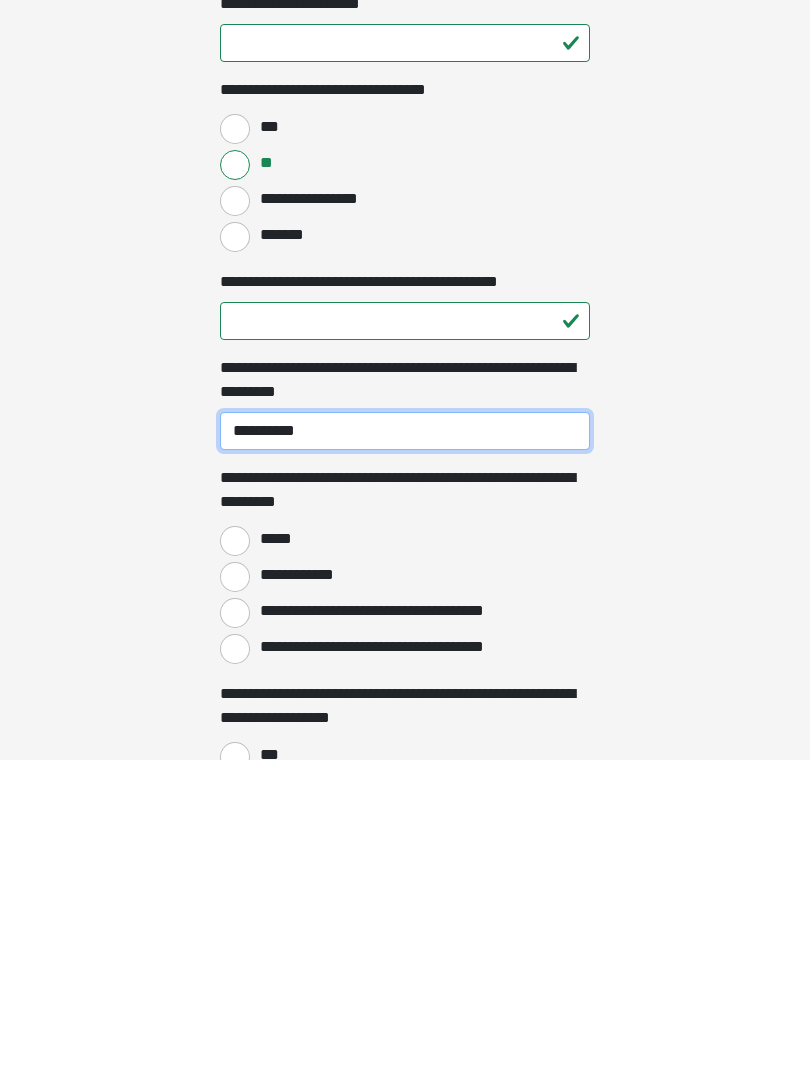 type on "**********" 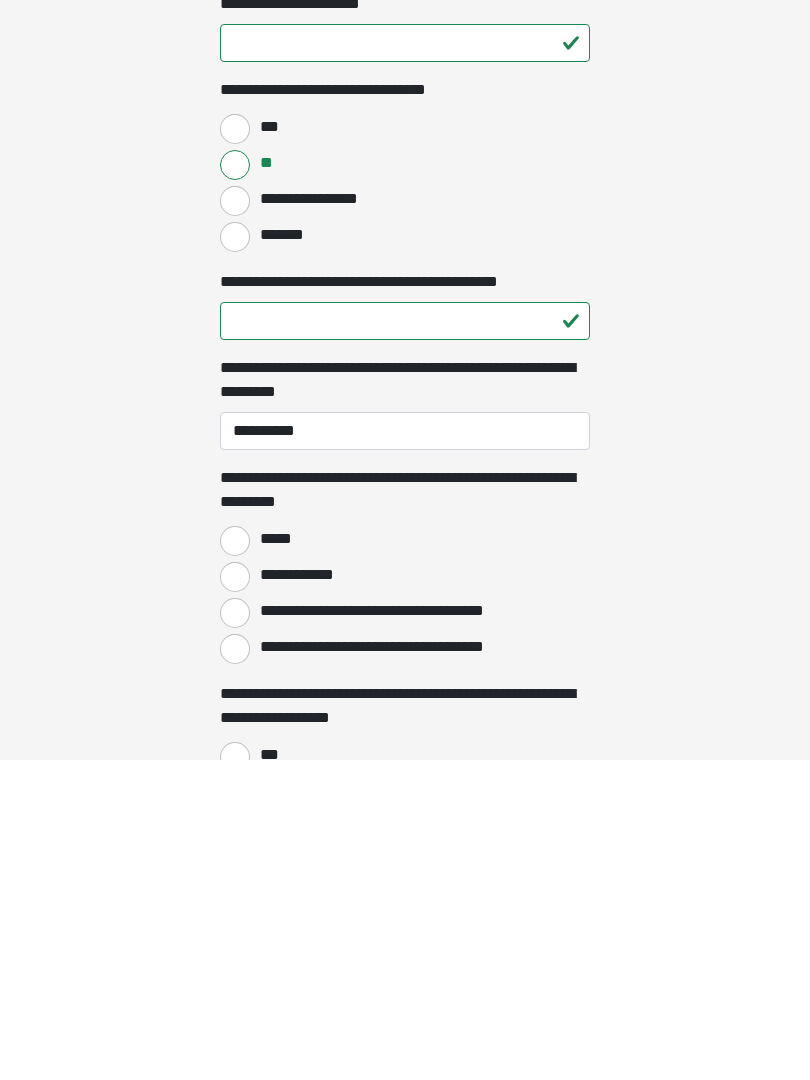 click on "*****" at bounding box center [235, 861] 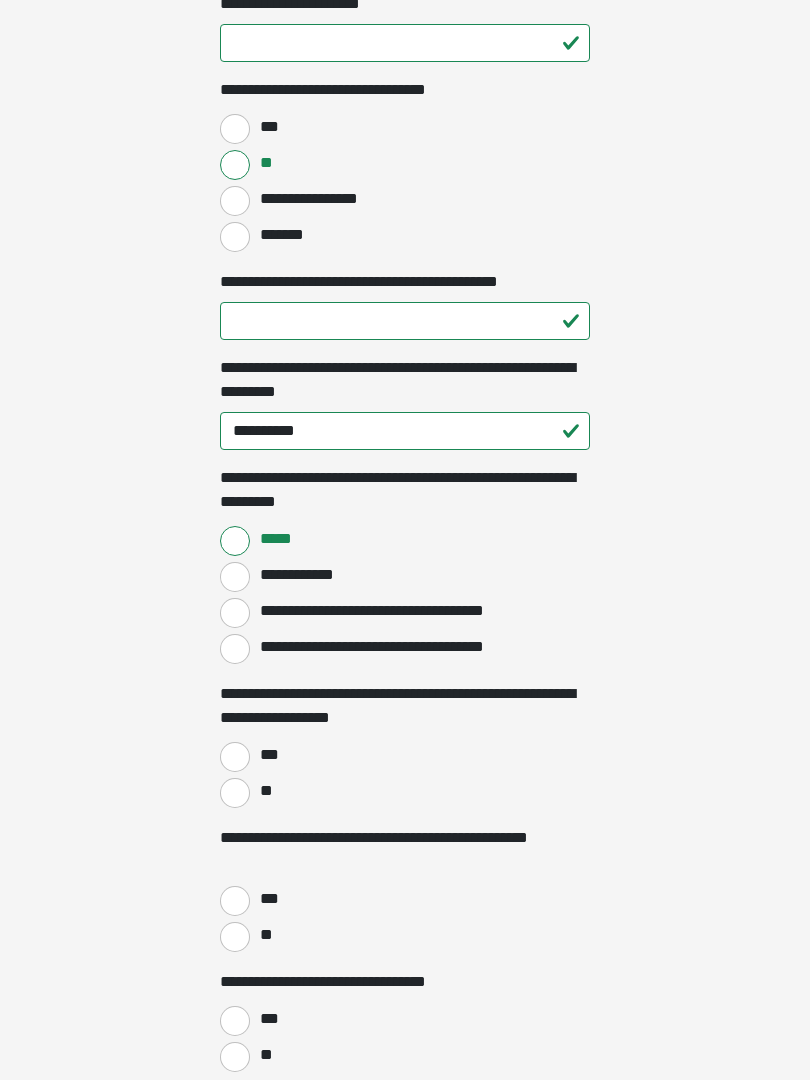 click on "**" at bounding box center [235, 793] 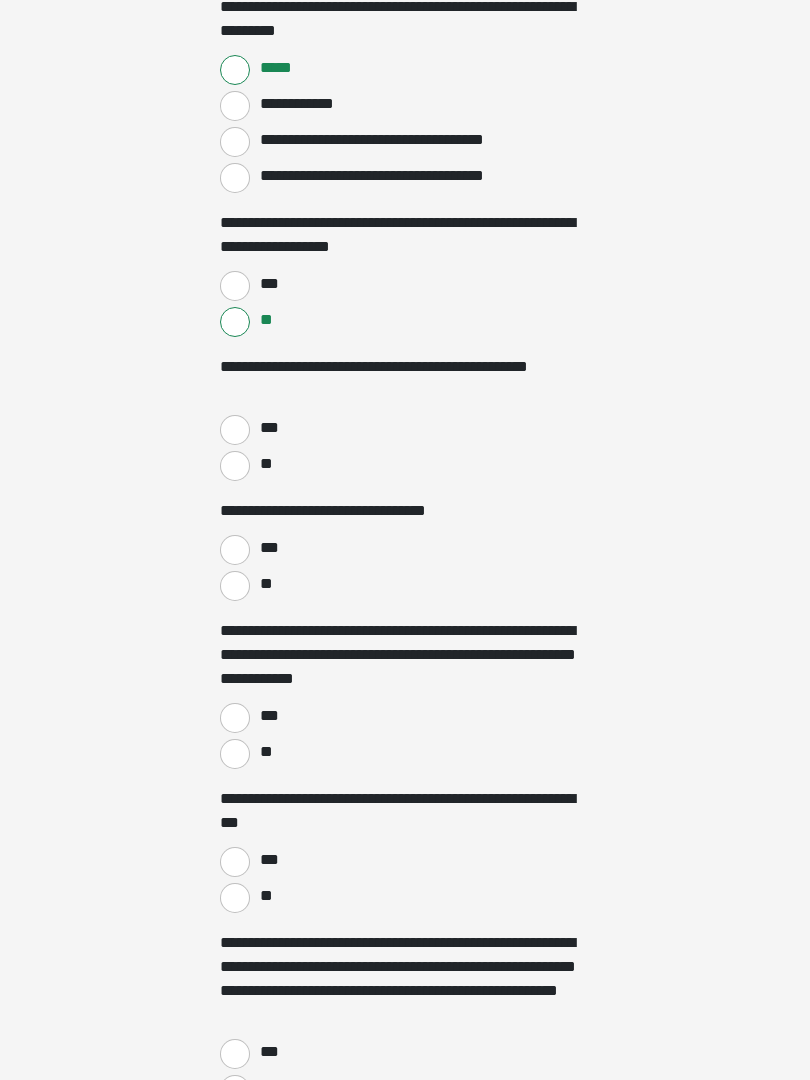 scroll, scrollTop: 2681, scrollLeft: 0, axis: vertical 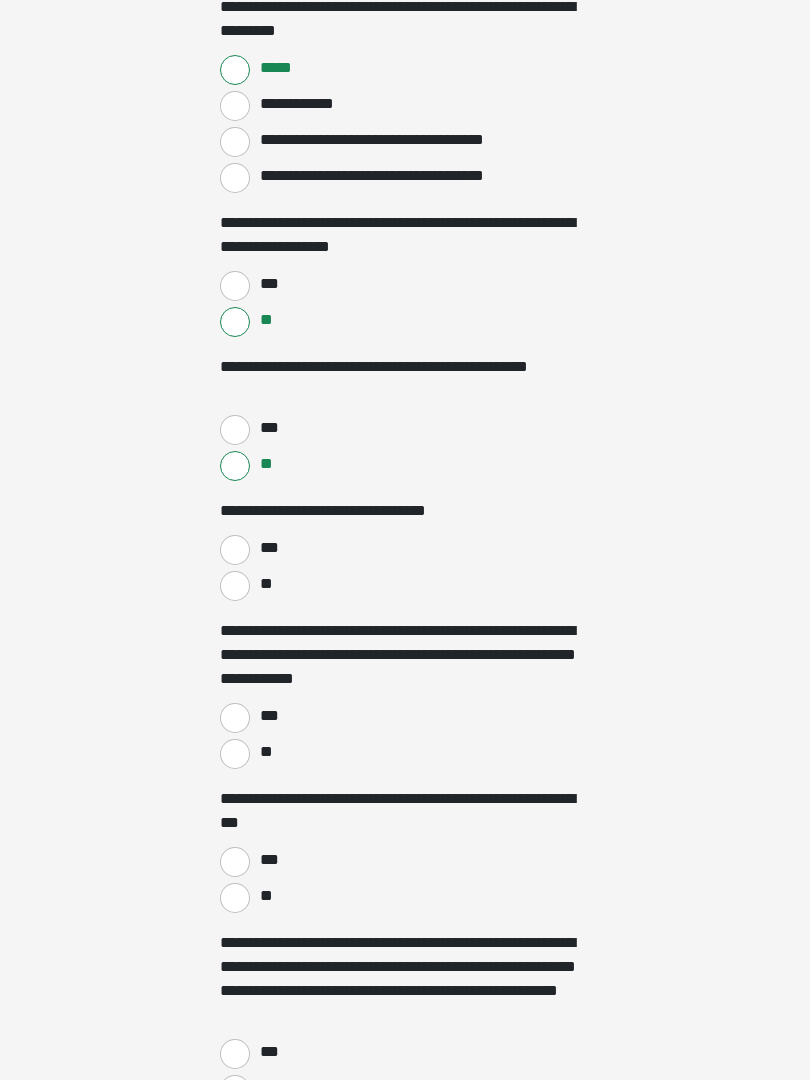 click on "**" at bounding box center [235, 586] 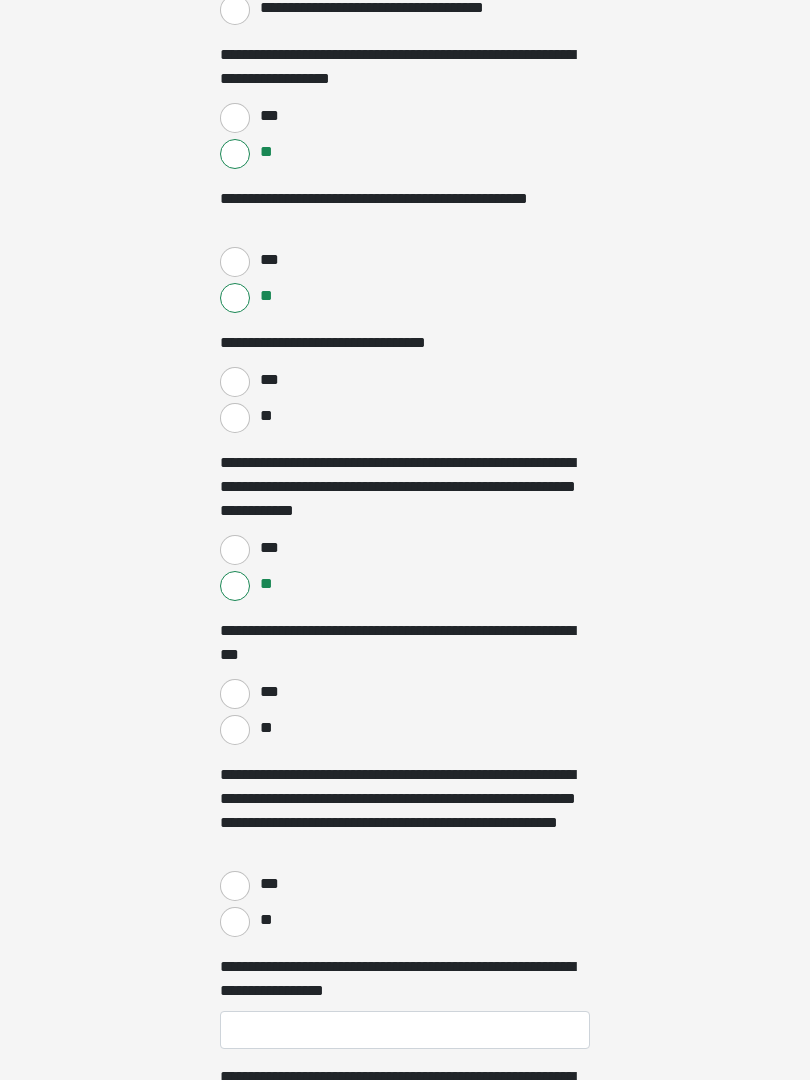 scroll, scrollTop: 2858, scrollLeft: 0, axis: vertical 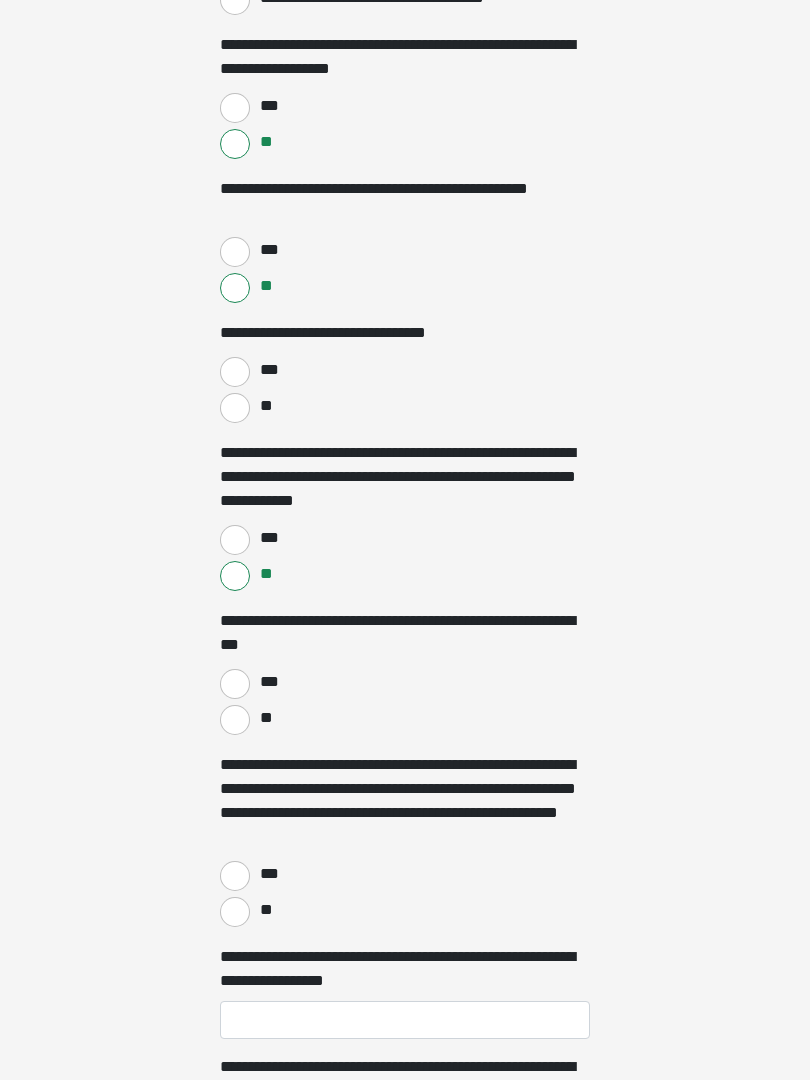 click on "**" at bounding box center (235, 720) 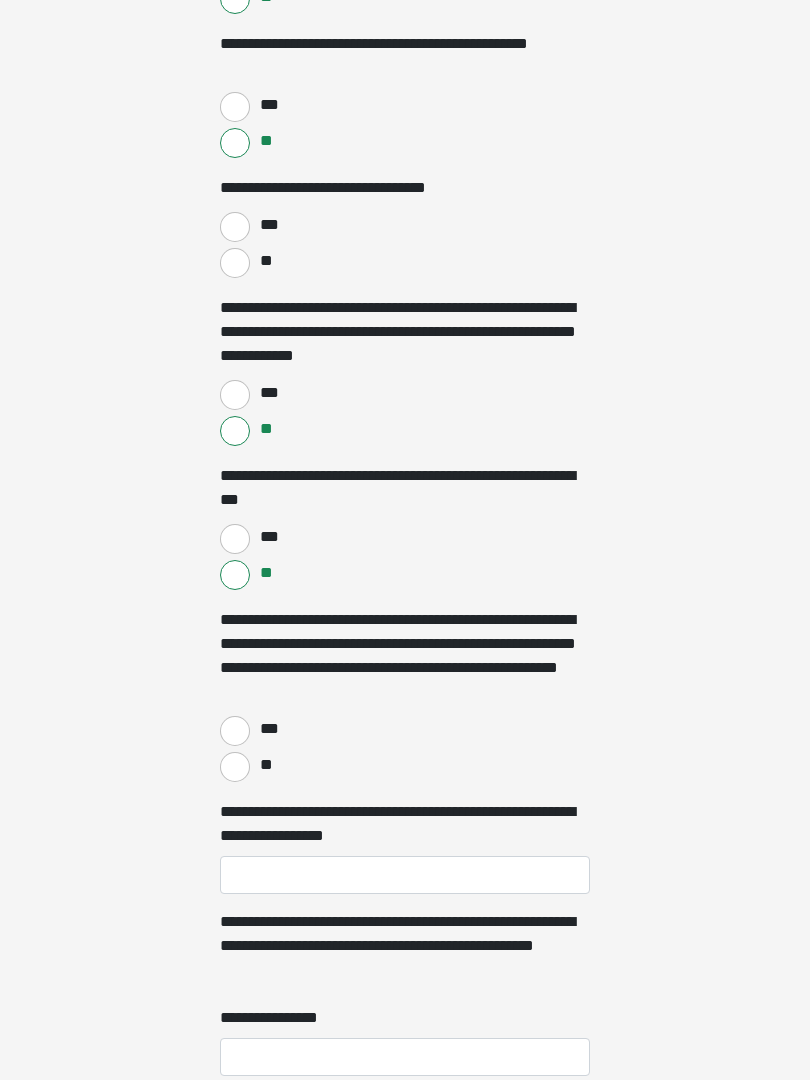 scroll, scrollTop: 3004, scrollLeft: 0, axis: vertical 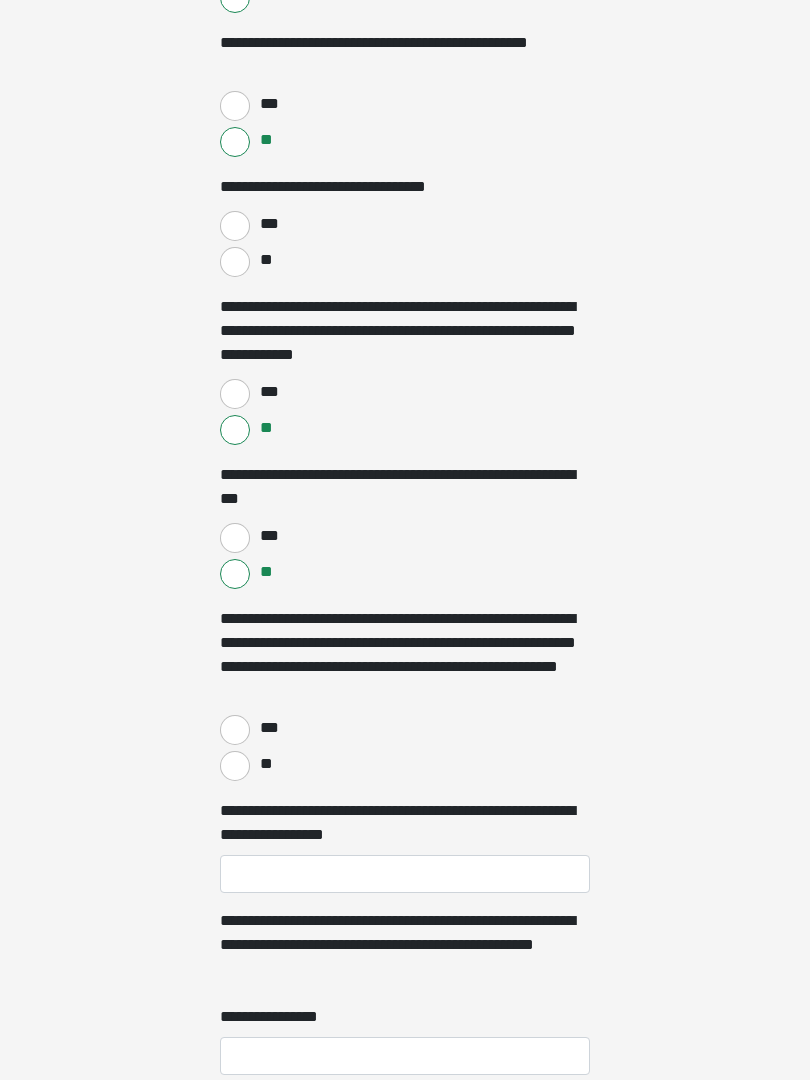 click on "**" at bounding box center (235, 767) 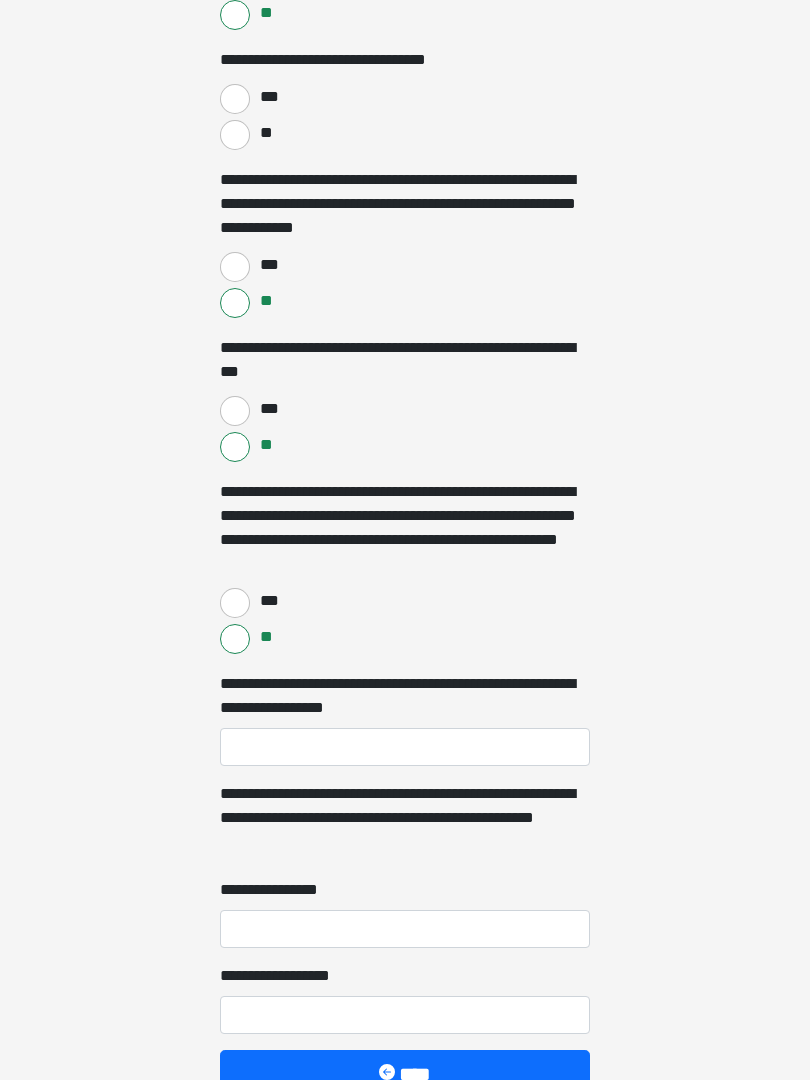scroll, scrollTop: 3135, scrollLeft: 0, axis: vertical 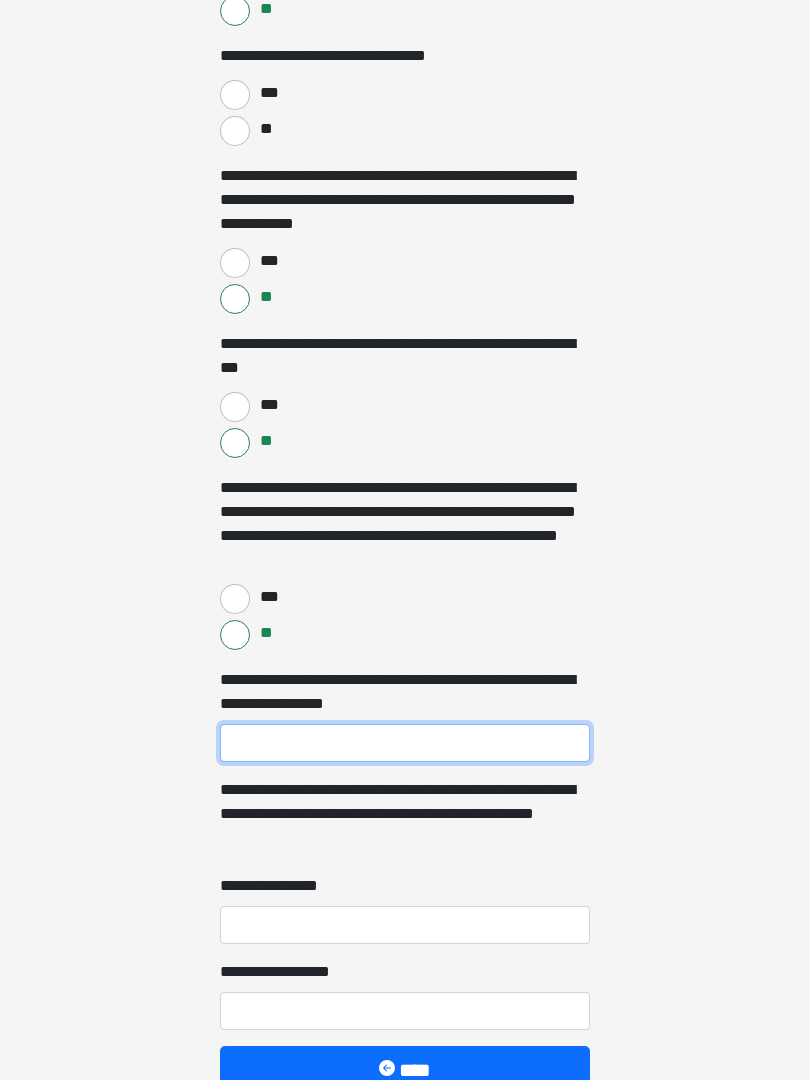 click on "**********" at bounding box center (405, 744) 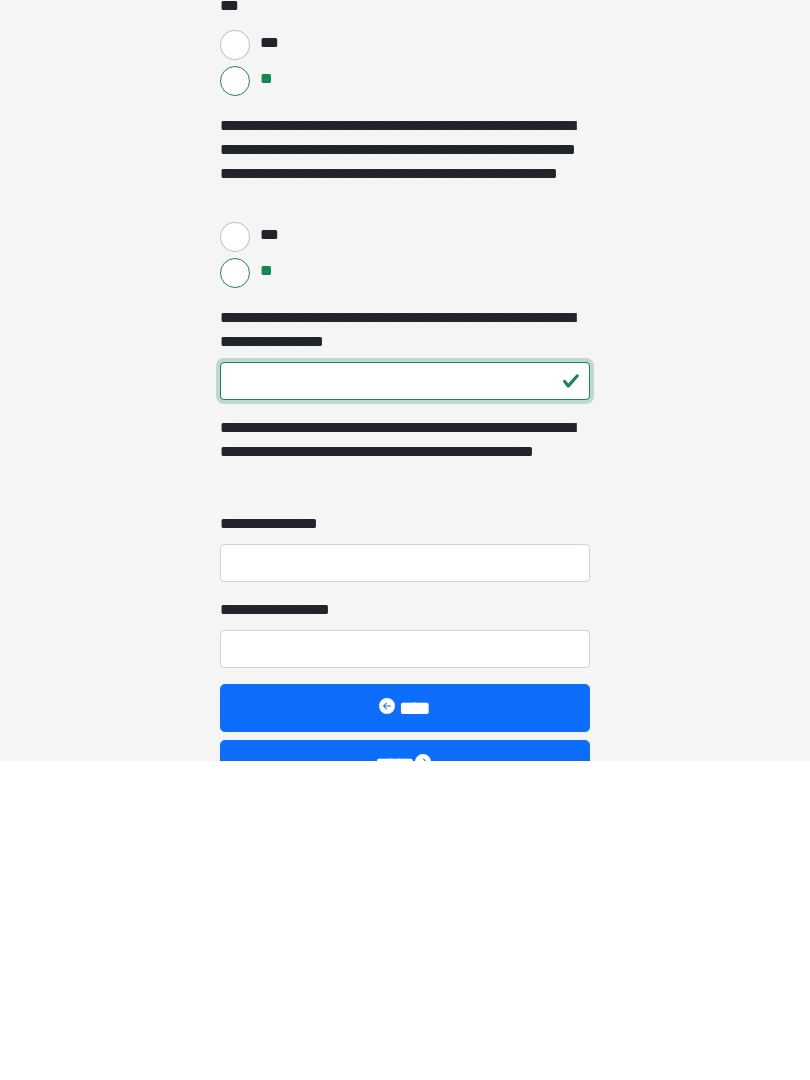 type on "***" 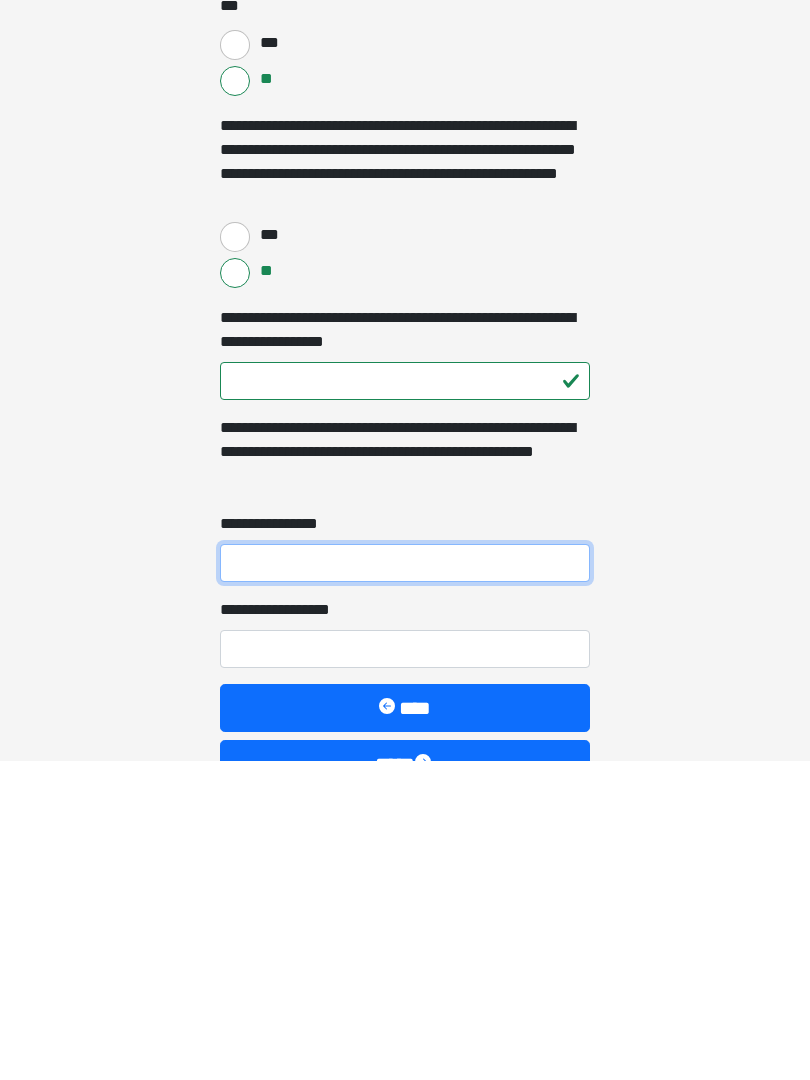 click on "**********" at bounding box center [405, 883] 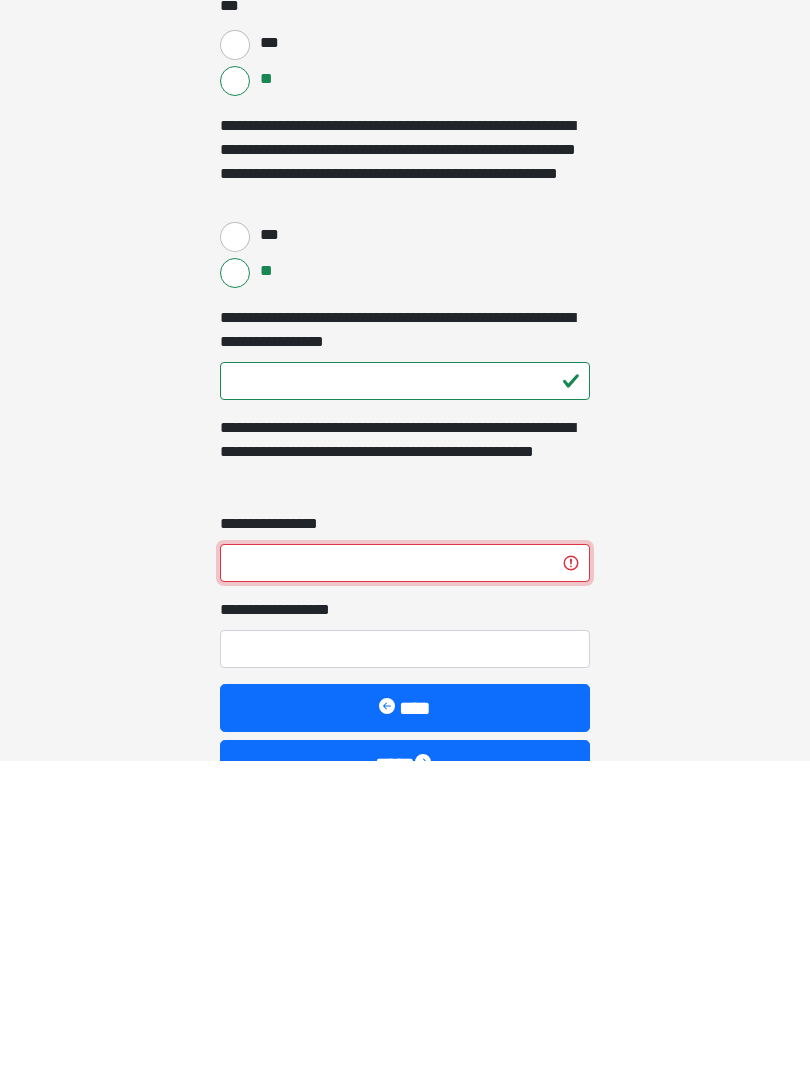 type on "*" 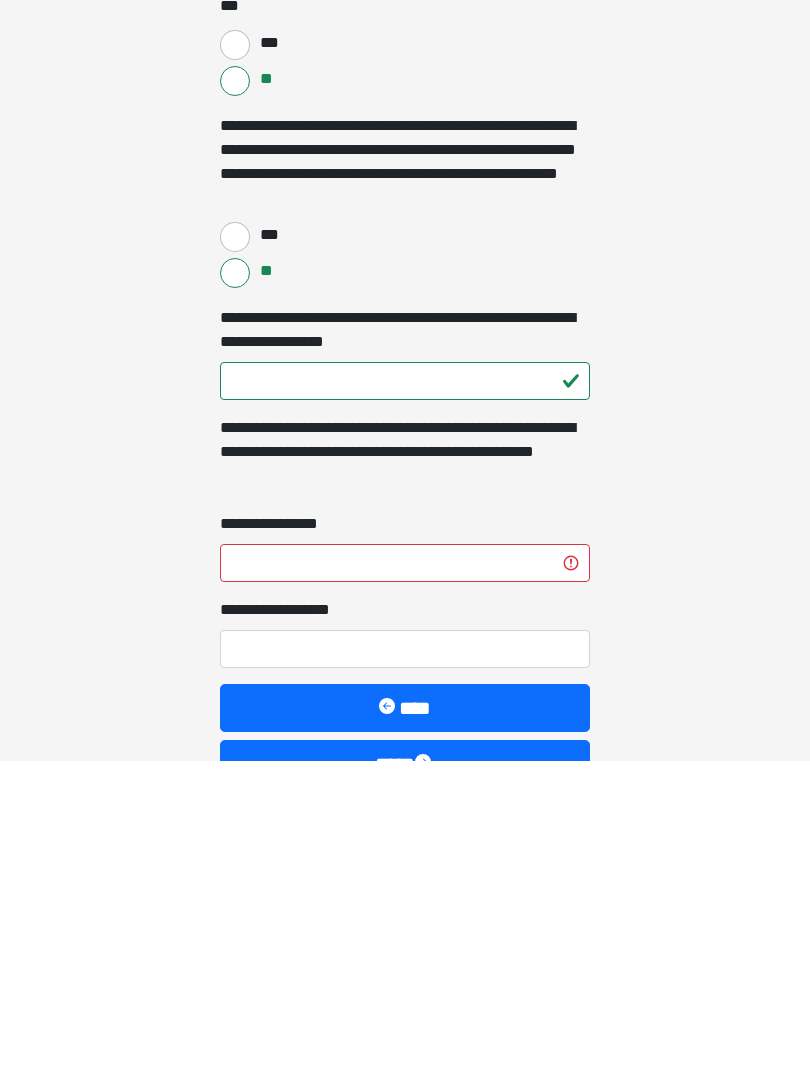 click on "**********" at bounding box center [405, -2638] 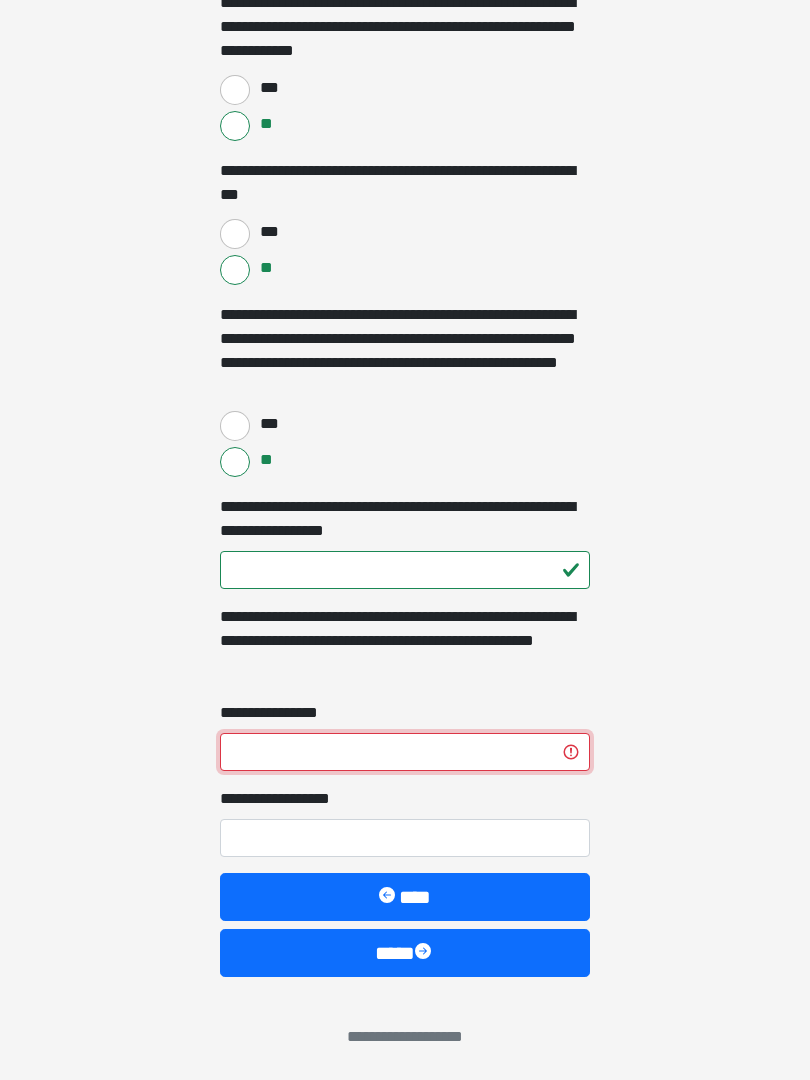 click on "**********" at bounding box center (405, 752) 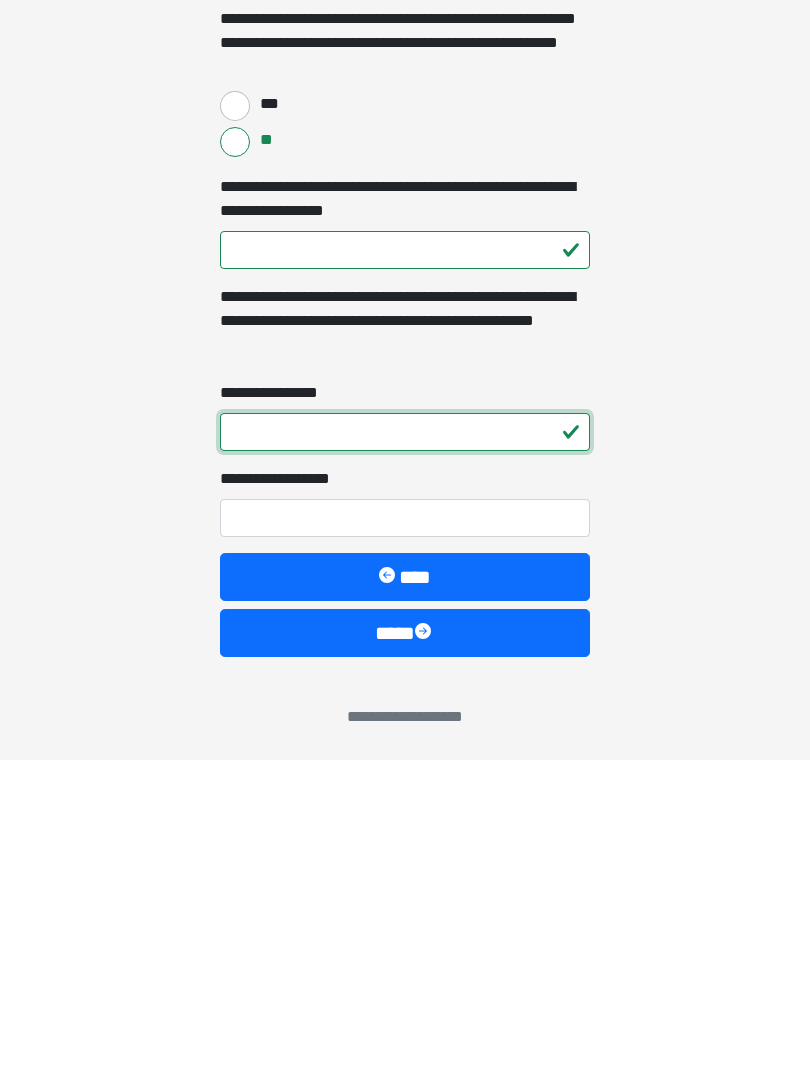 type on "*" 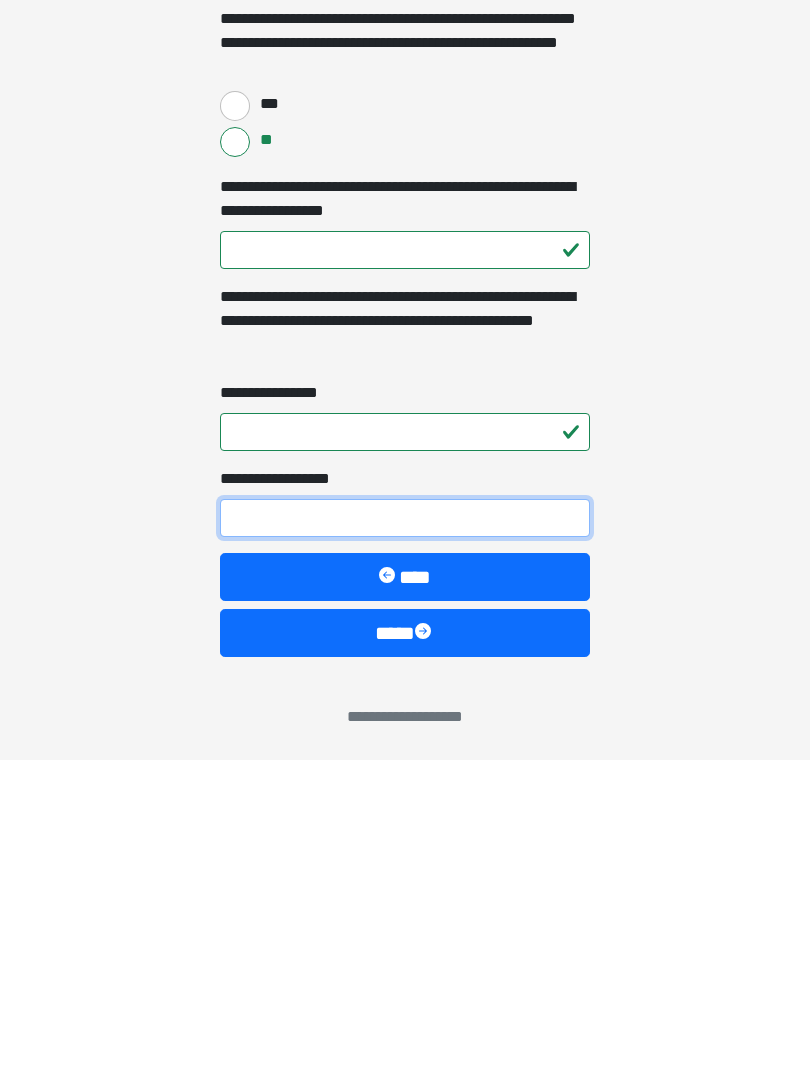 click on "**********" at bounding box center (405, 838) 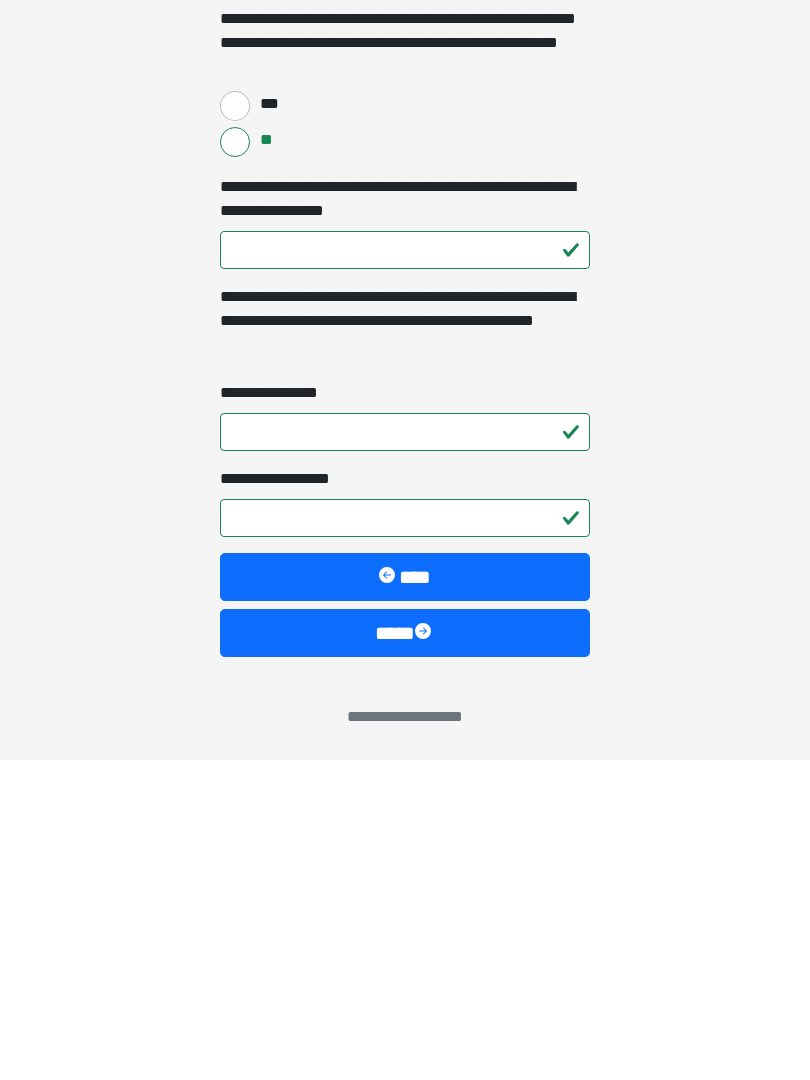 click on "****" at bounding box center [405, 953] 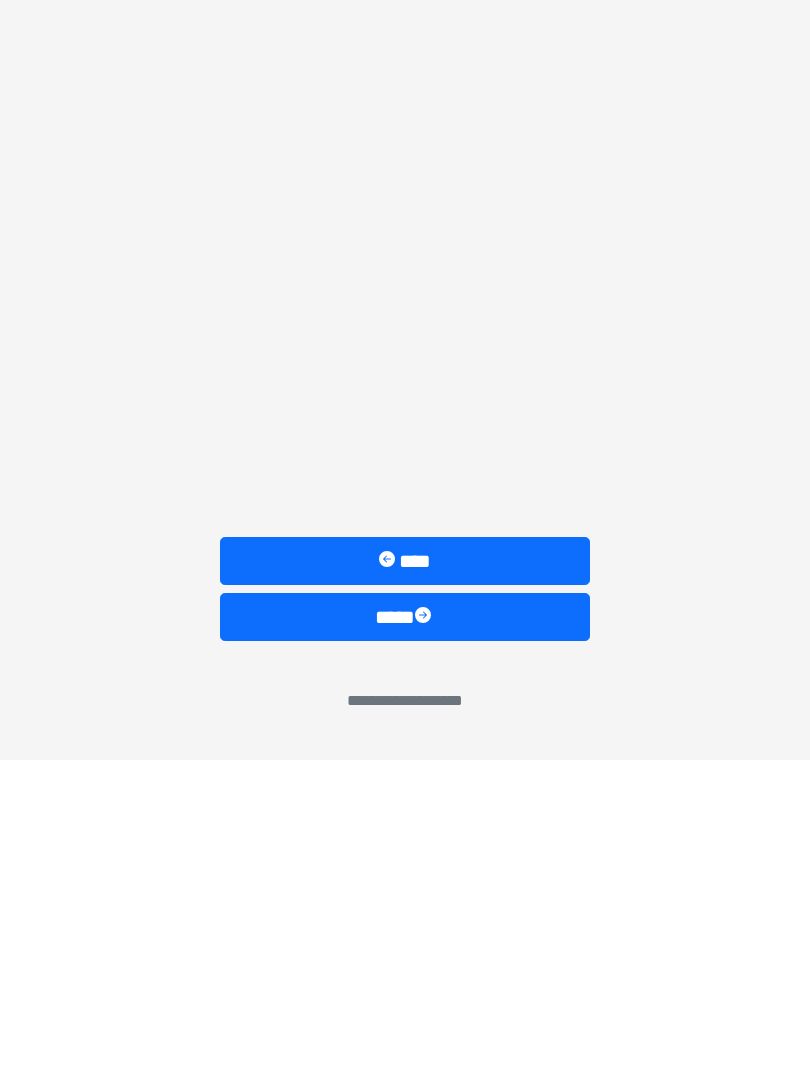 scroll, scrollTop: 0, scrollLeft: 0, axis: both 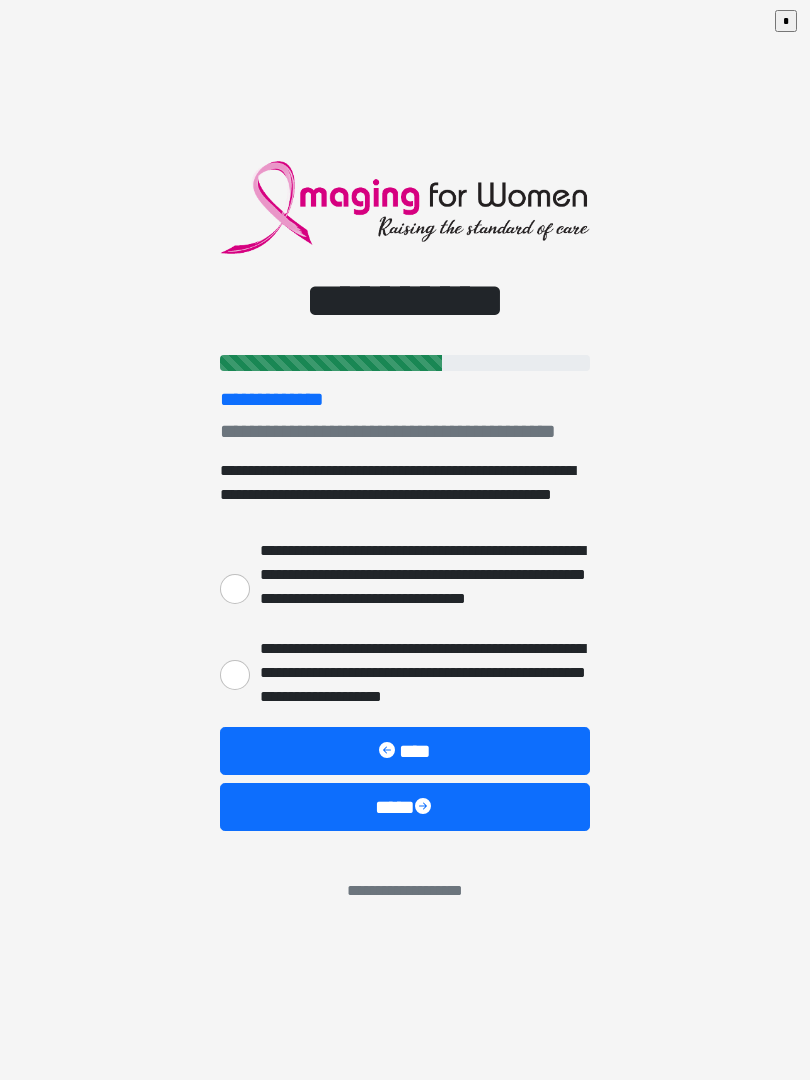 click on "**********" at bounding box center (235, 589) 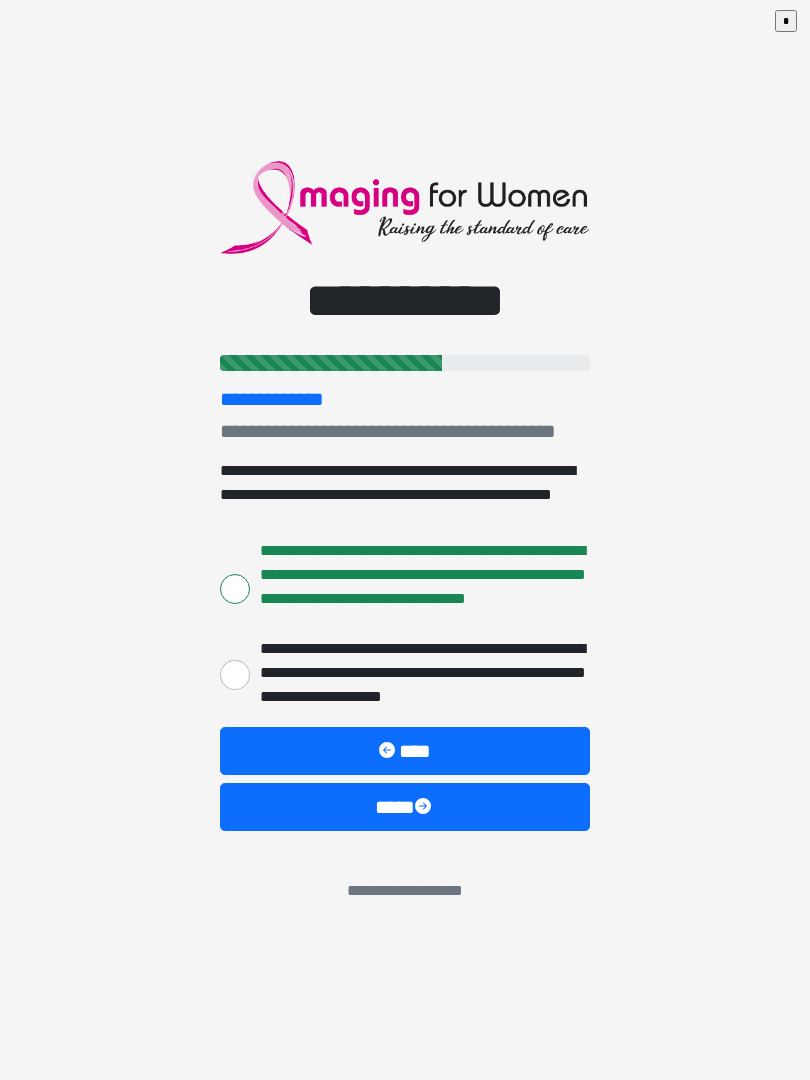 click on "****" at bounding box center [405, 807] 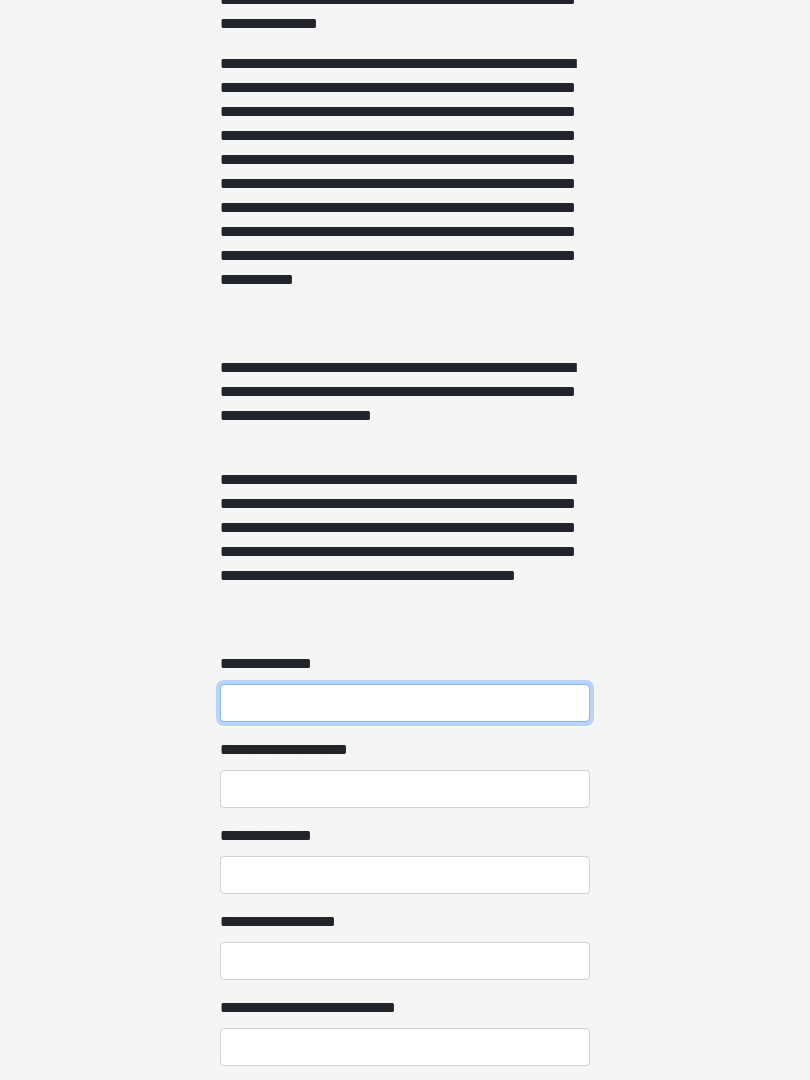 click on "**********" at bounding box center (405, 704) 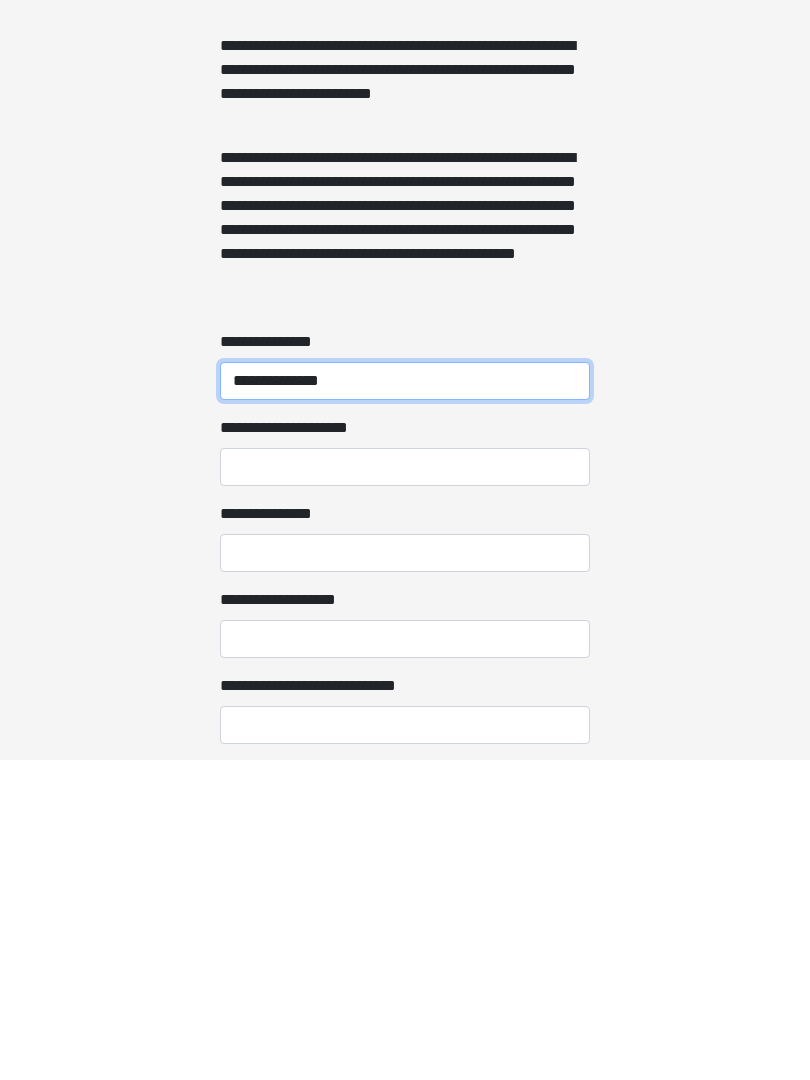 type on "**********" 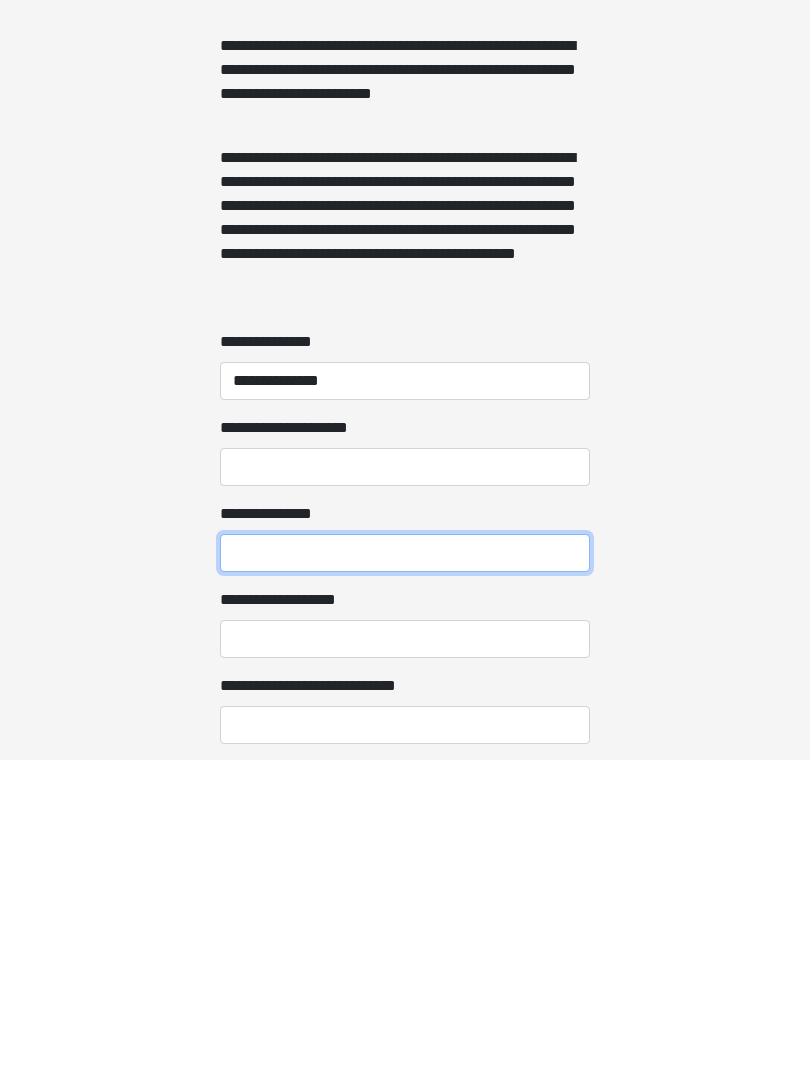 click on "**********" at bounding box center [405, 873] 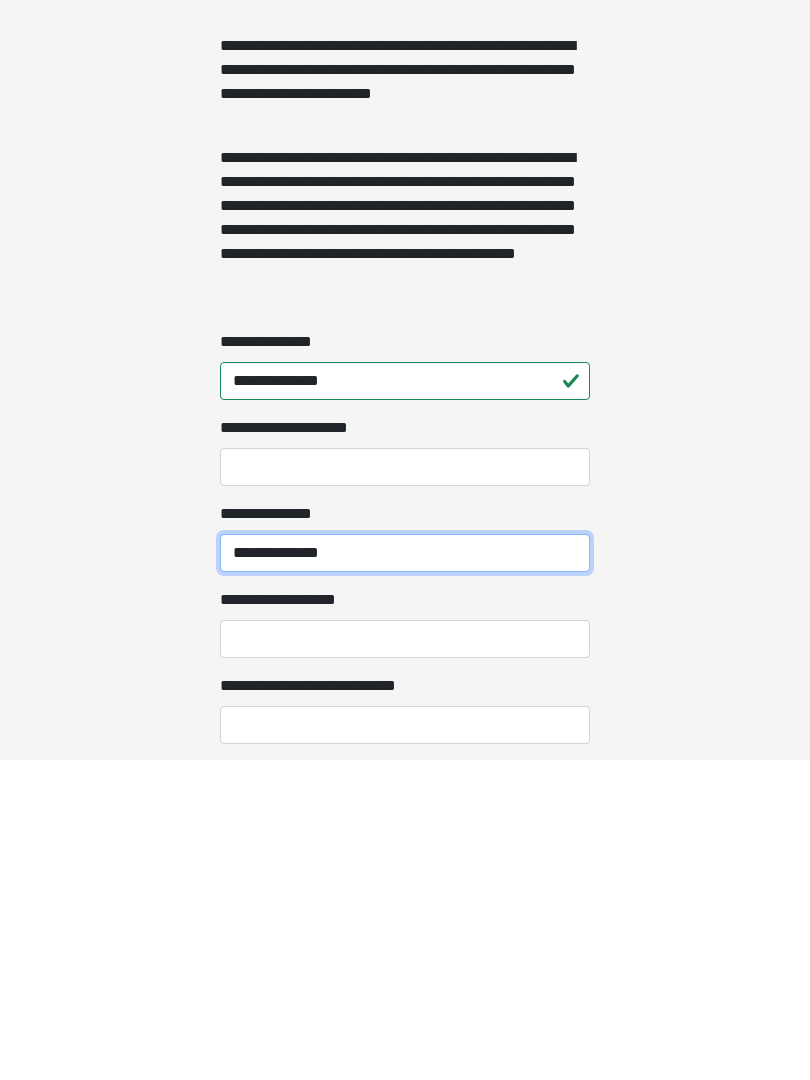 type on "**********" 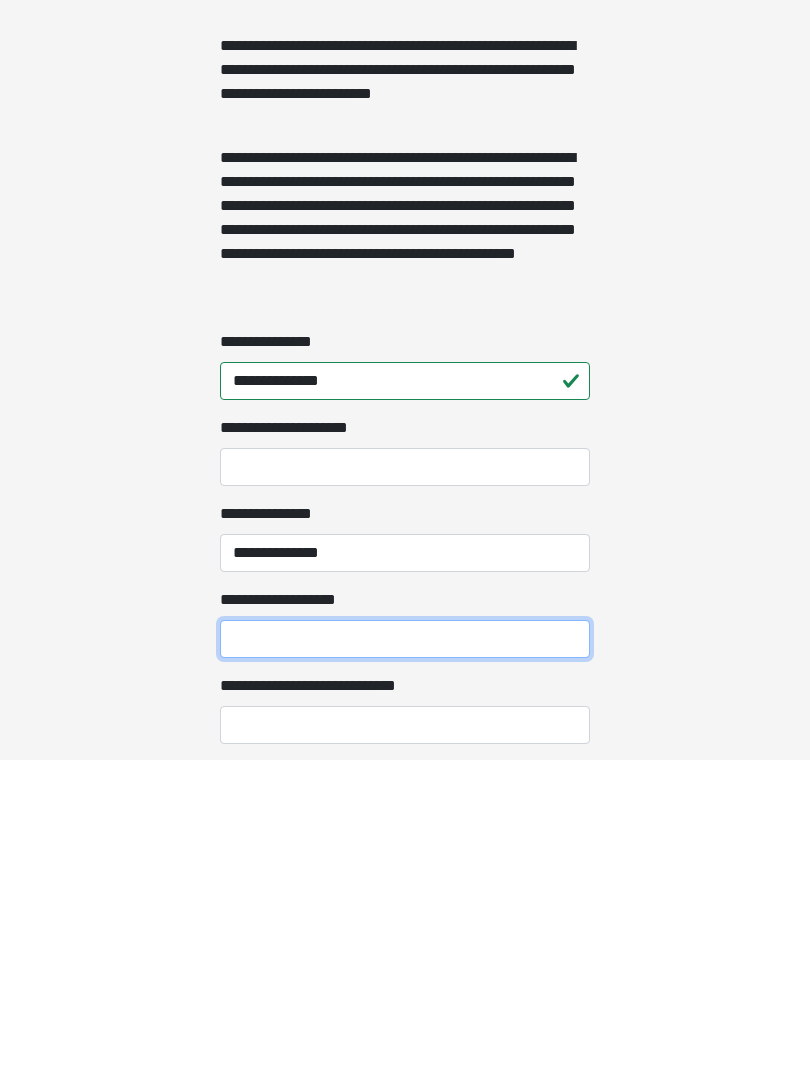 click on "**********" at bounding box center [405, 959] 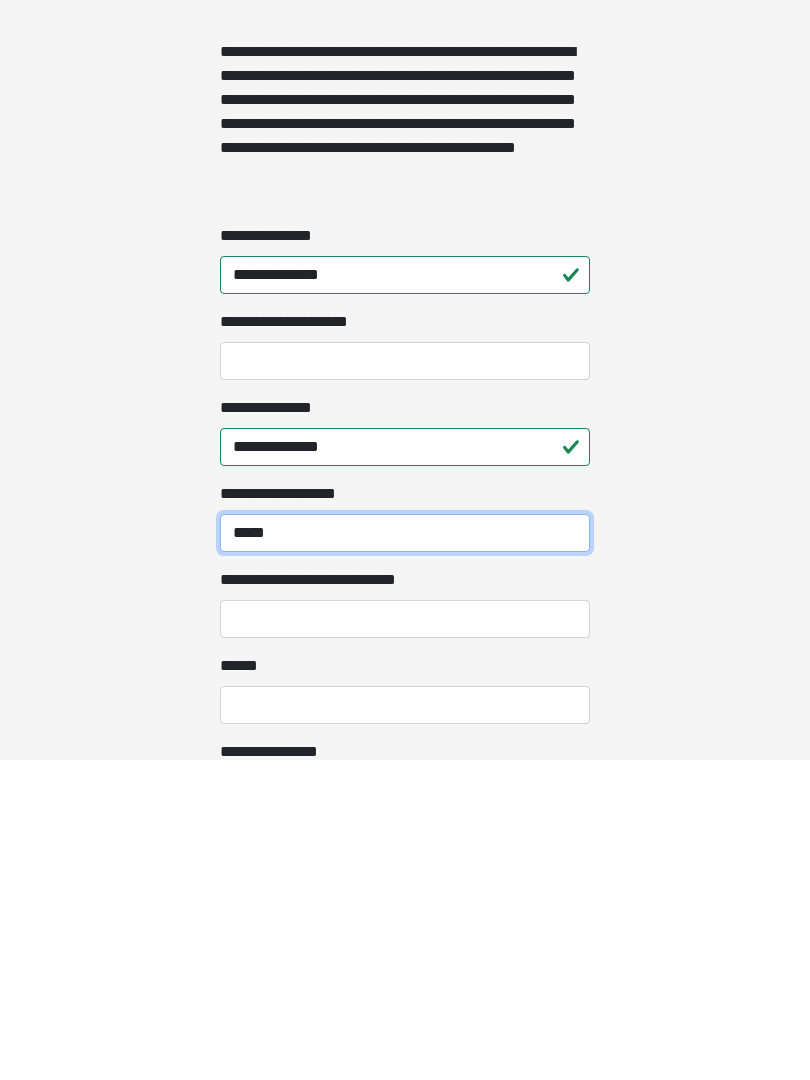 scroll, scrollTop: 1200, scrollLeft: 0, axis: vertical 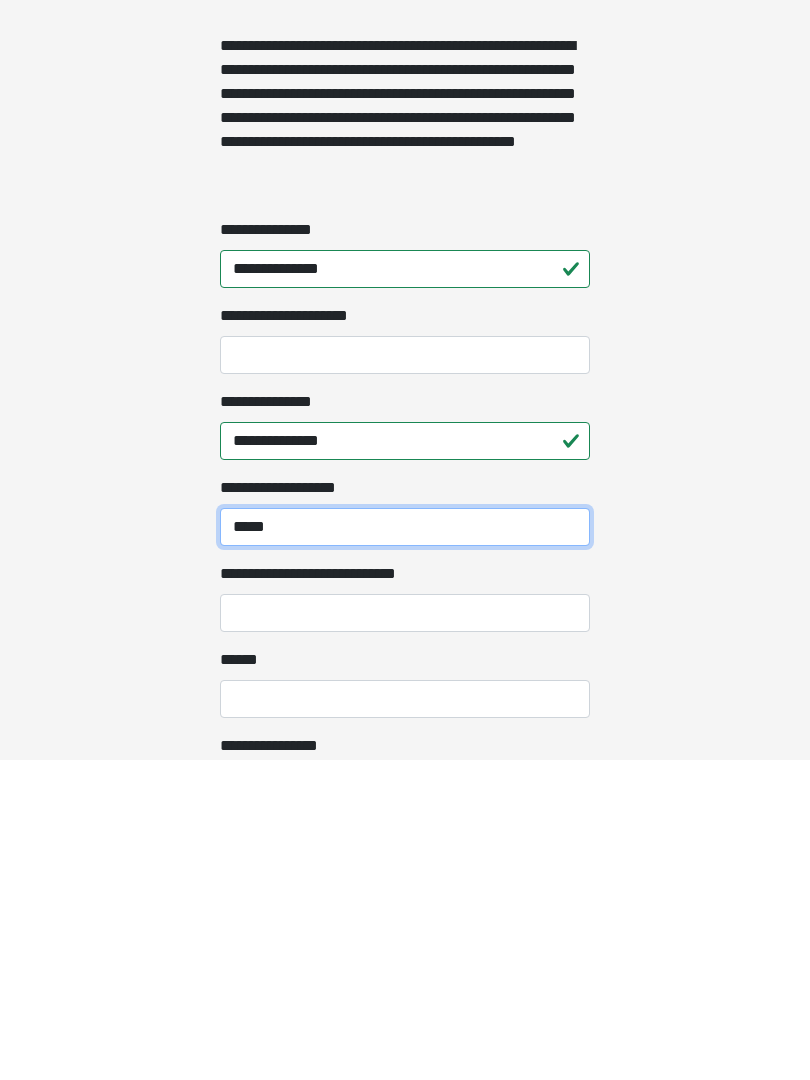 type on "*****" 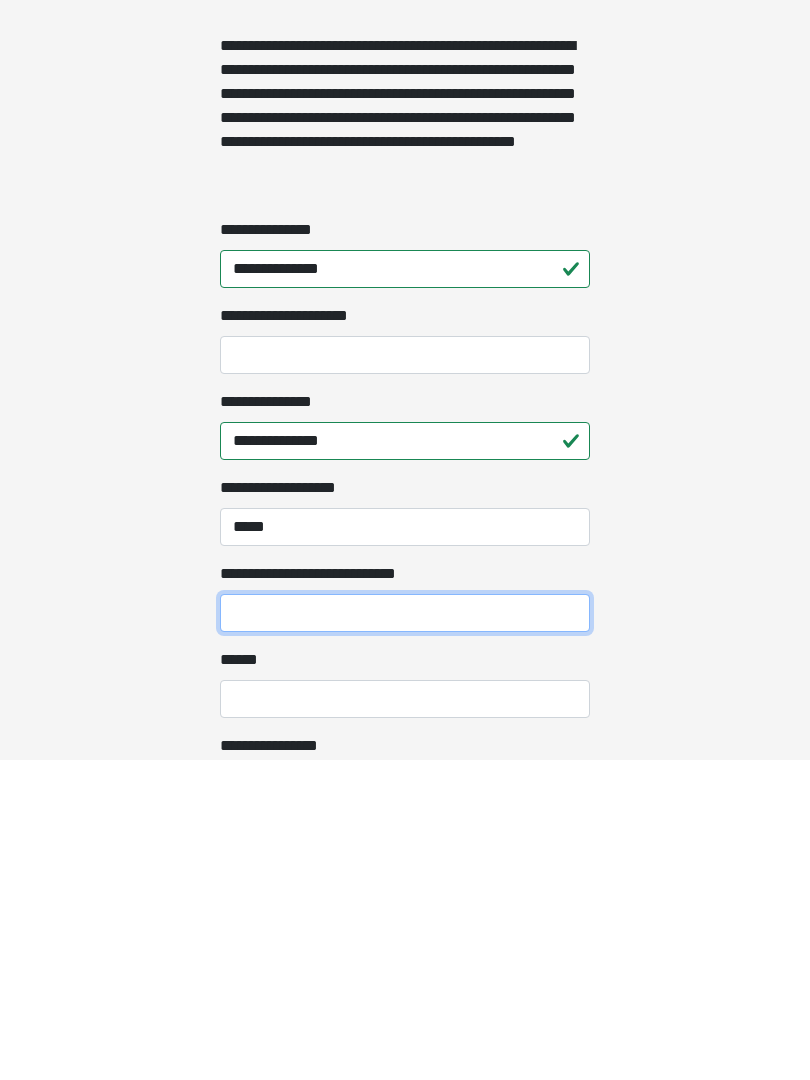 click on "**********" at bounding box center (405, 933) 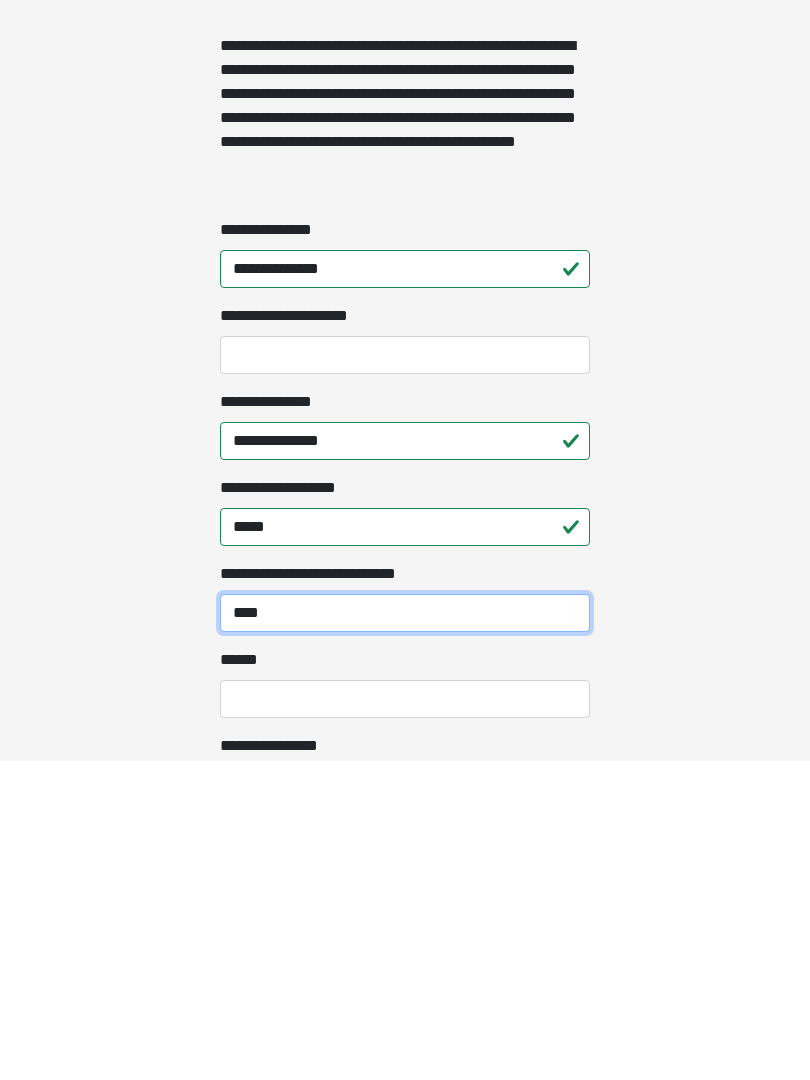 type on "****" 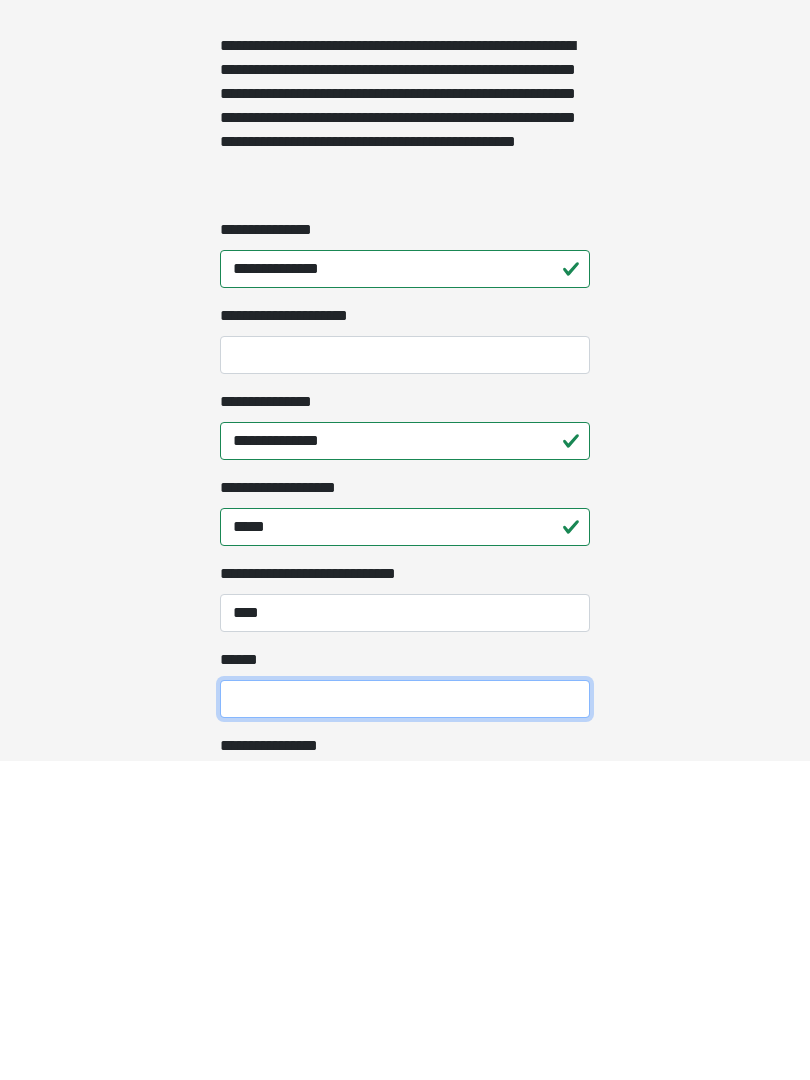 click on "**** *" at bounding box center (405, 1019) 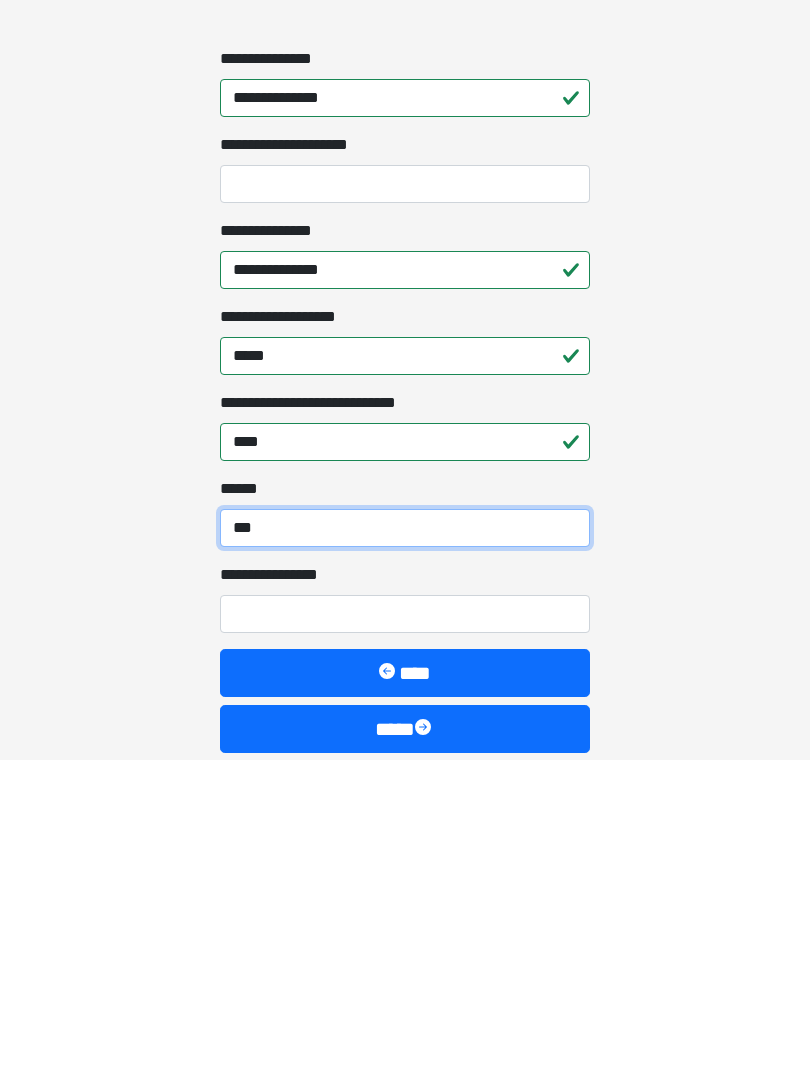scroll, scrollTop: 1378, scrollLeft: 0, axis: vertical 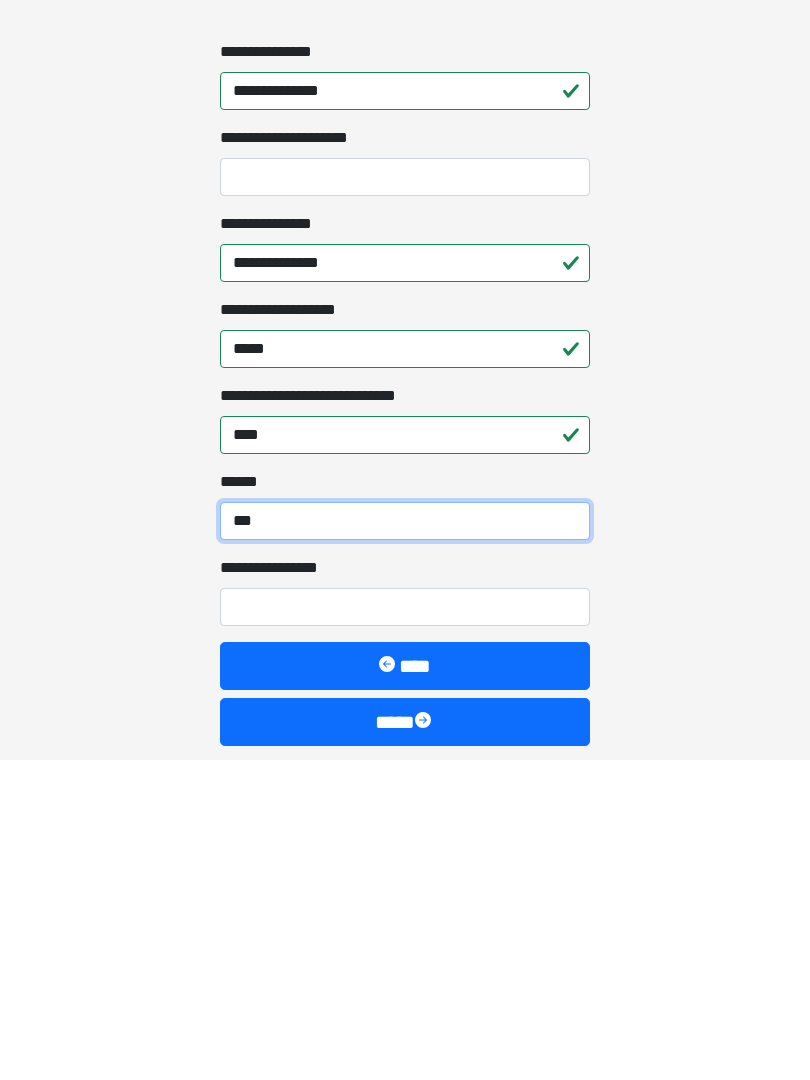 type on "***" 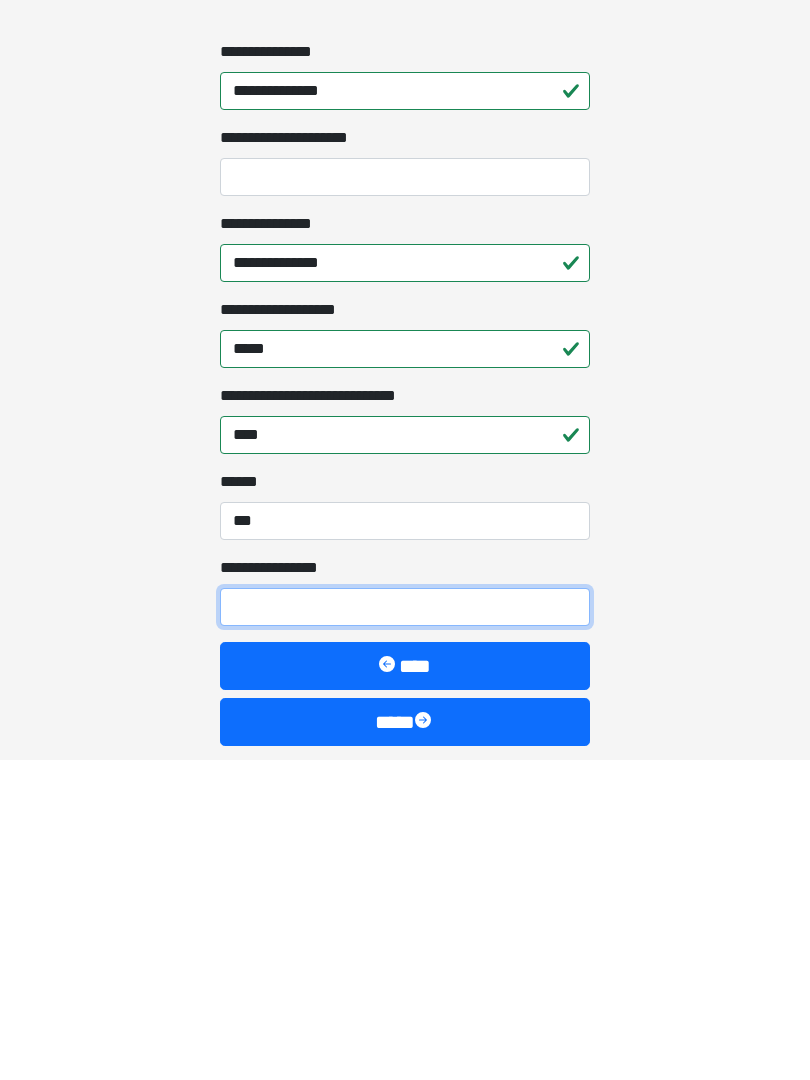 click on "**********" at bounding box center [405, 927] 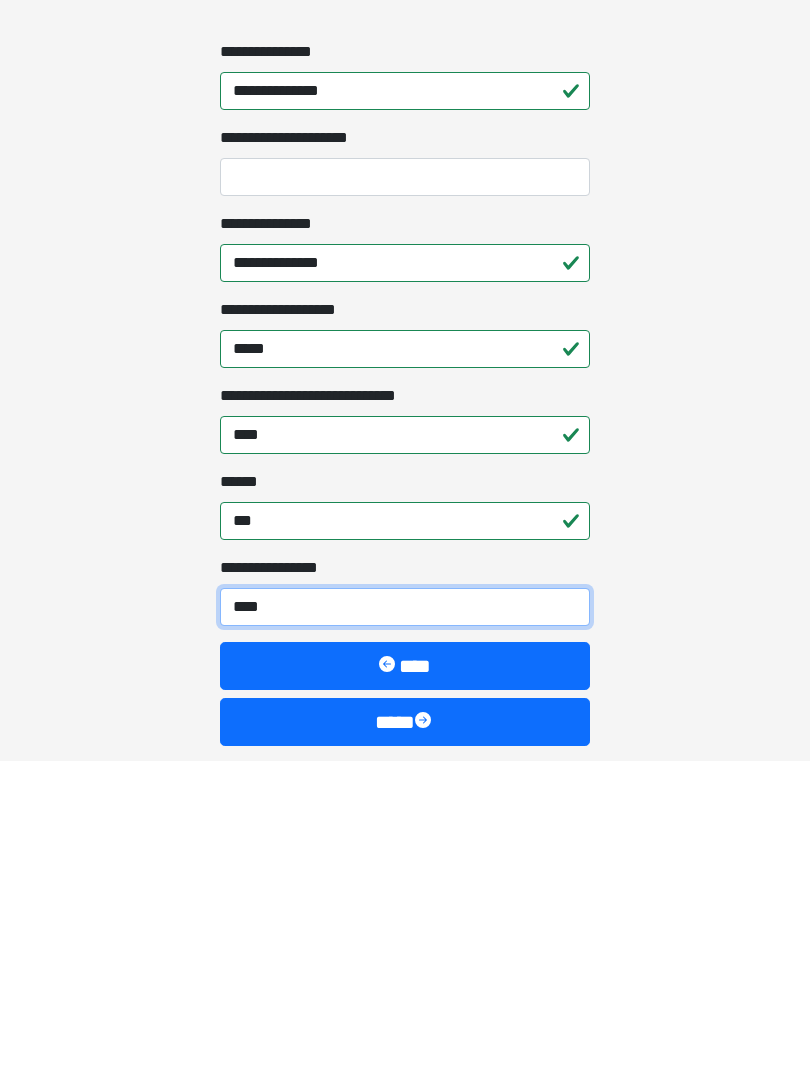 type on "*****" 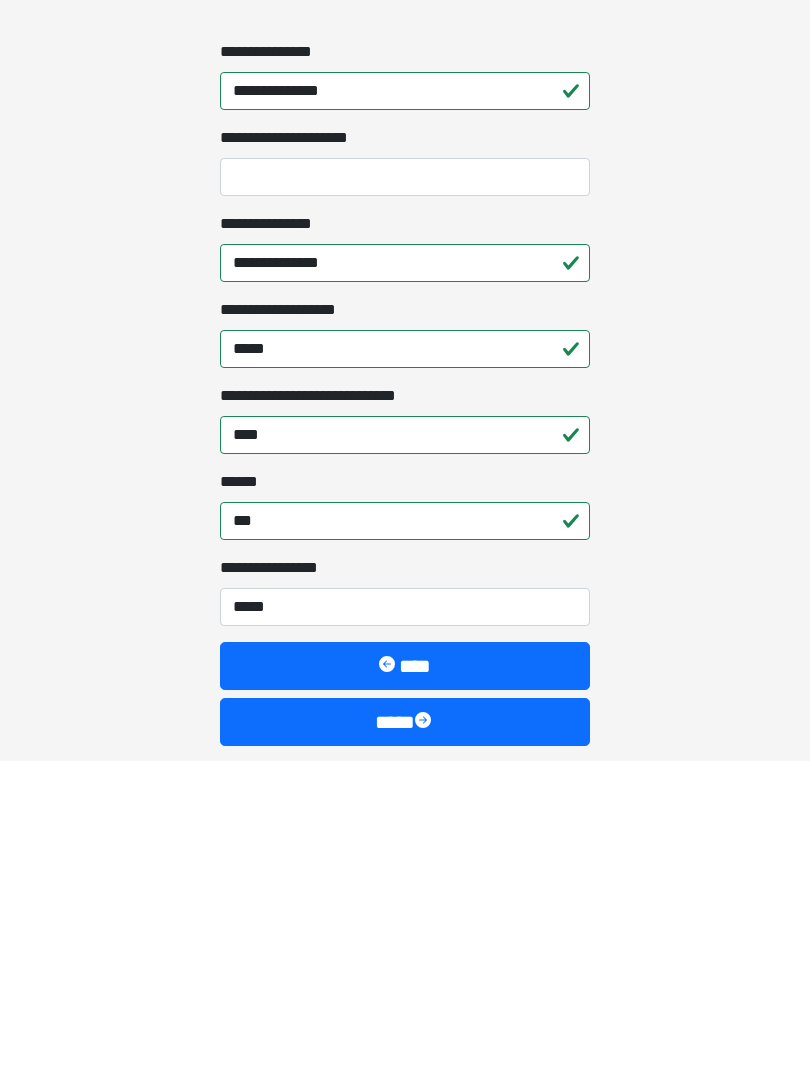 click on "****" at bounding box center [405, 1042] 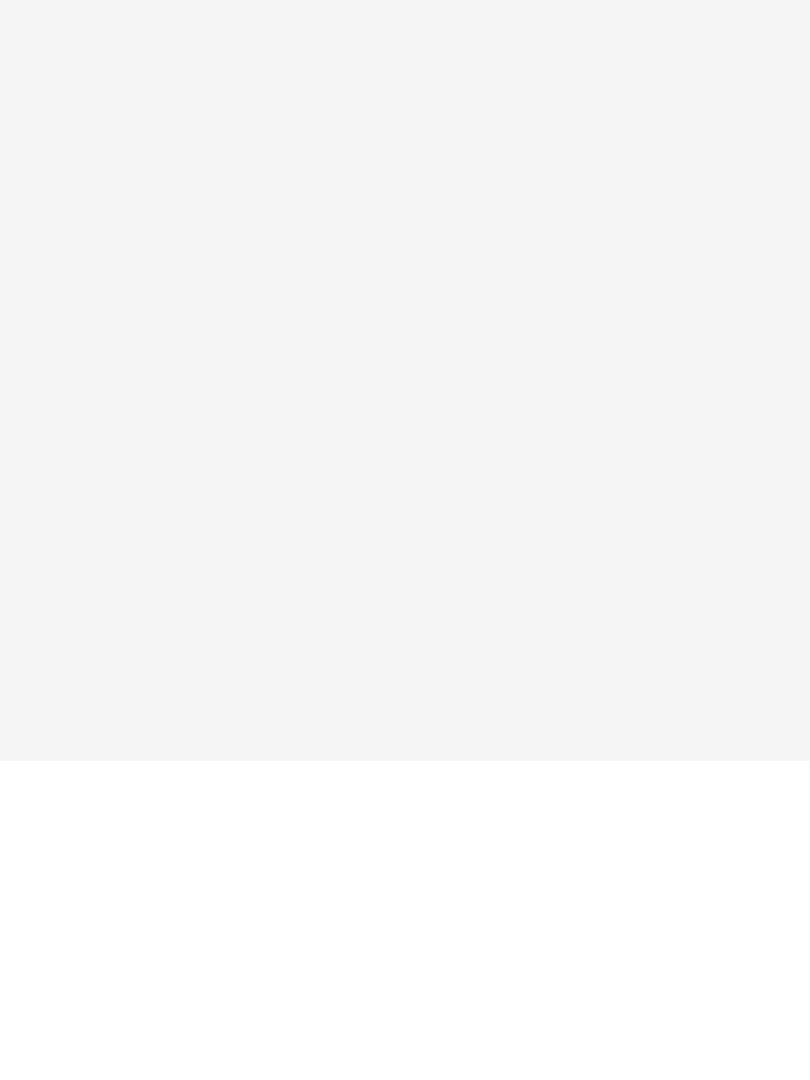 scroll, scrollTop: 0, scrollLeft: 0, axis: both 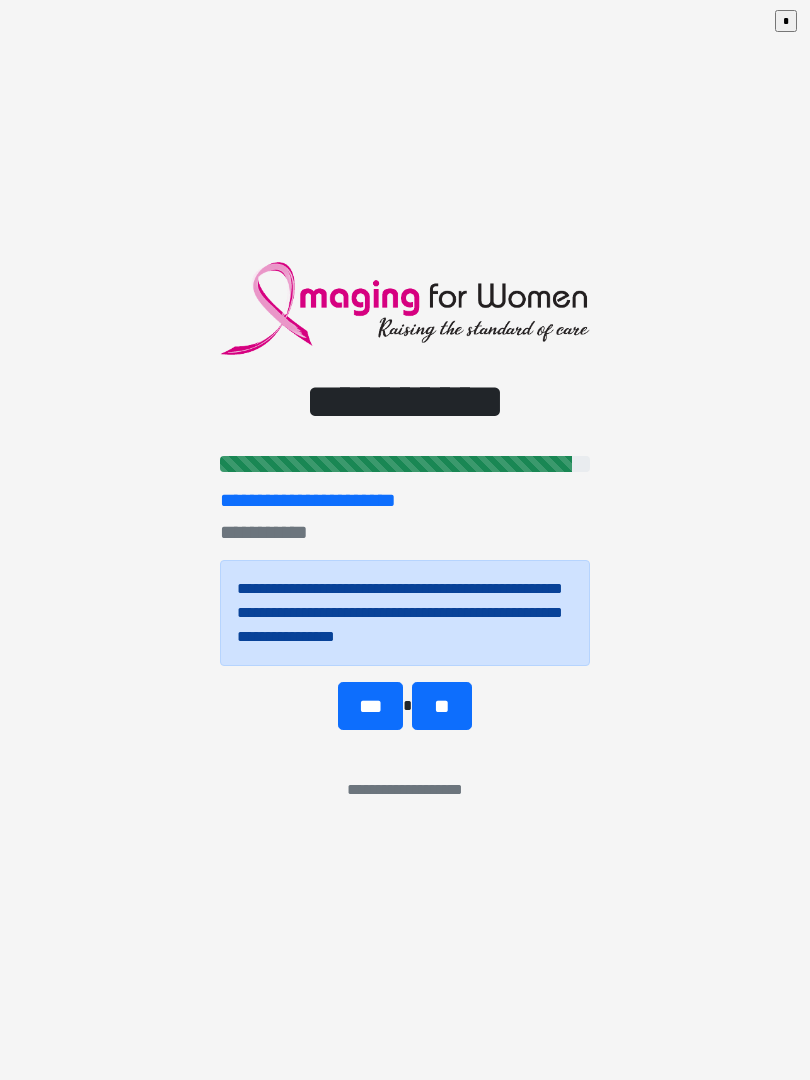 click on "**" at bounding box center (441, 706) 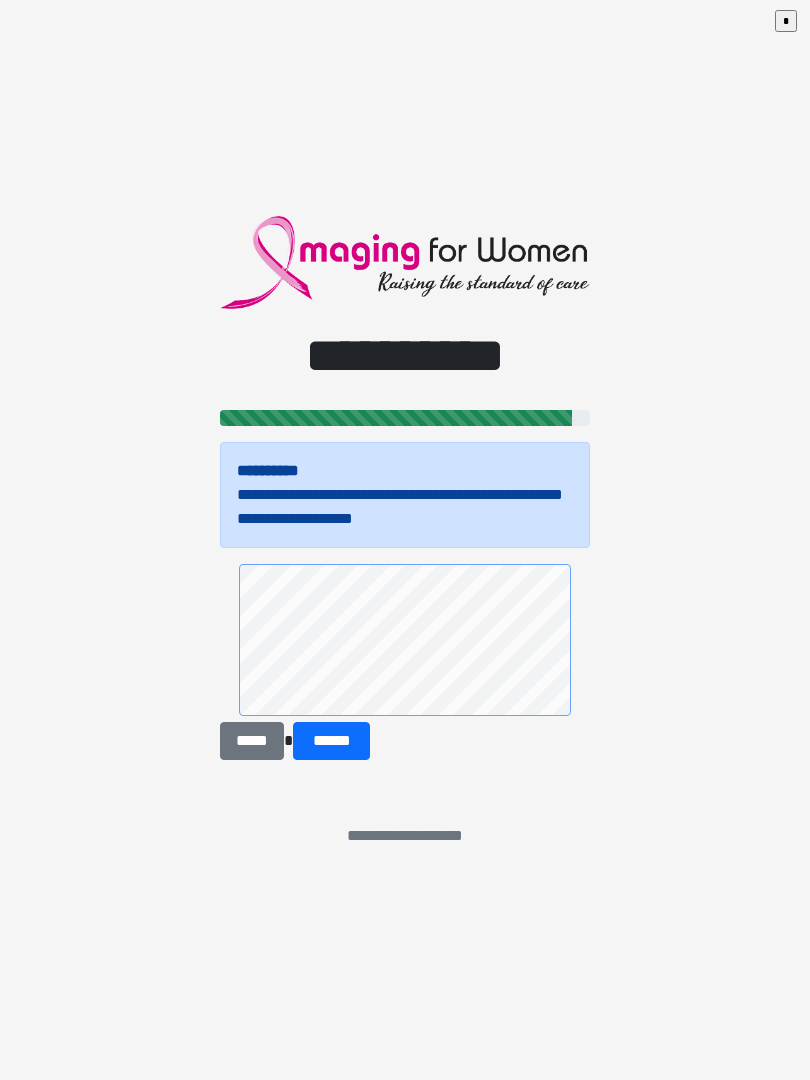 click on "******" at bounding box center (331, 741) 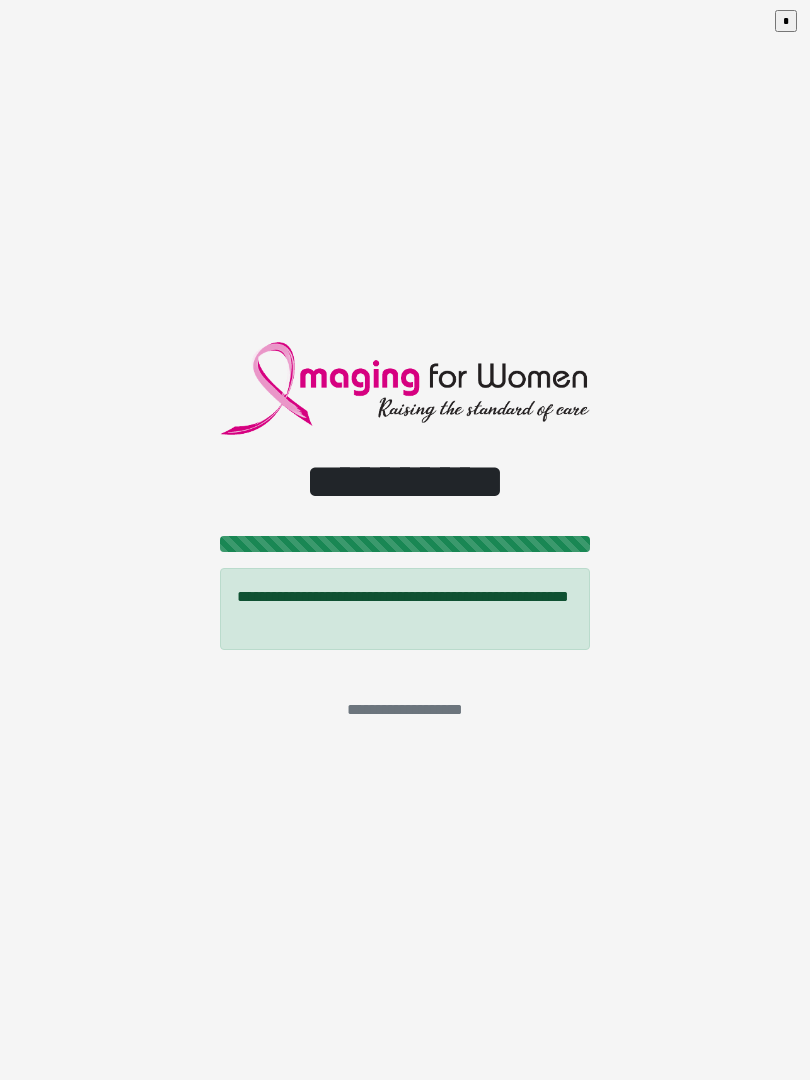 click on "**********" at bounding box center (405, 540) 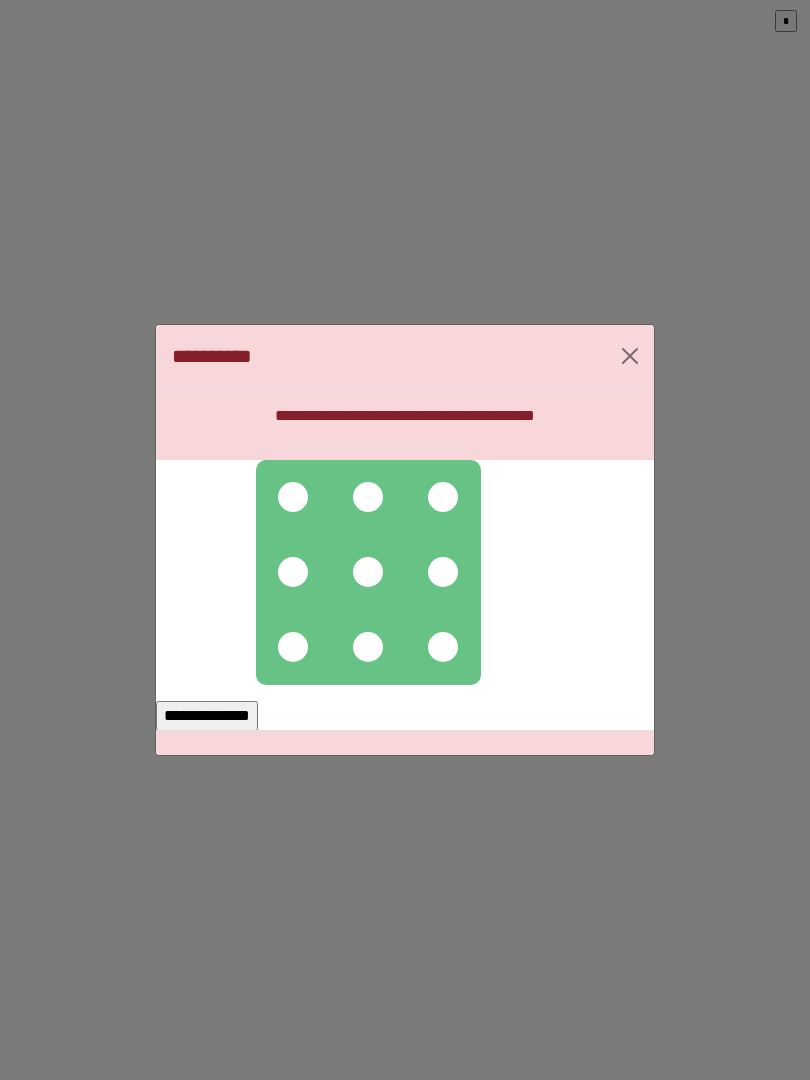 click at bounding box center (293, 497) 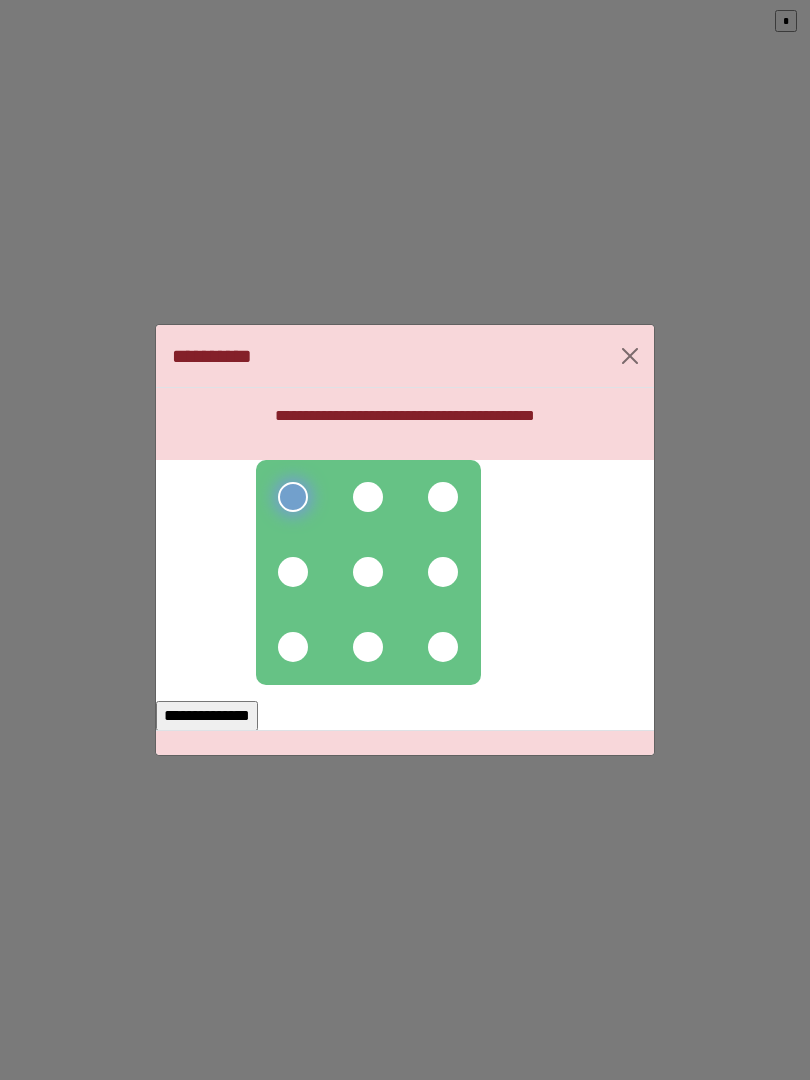 click at bounding box center (368, 497) 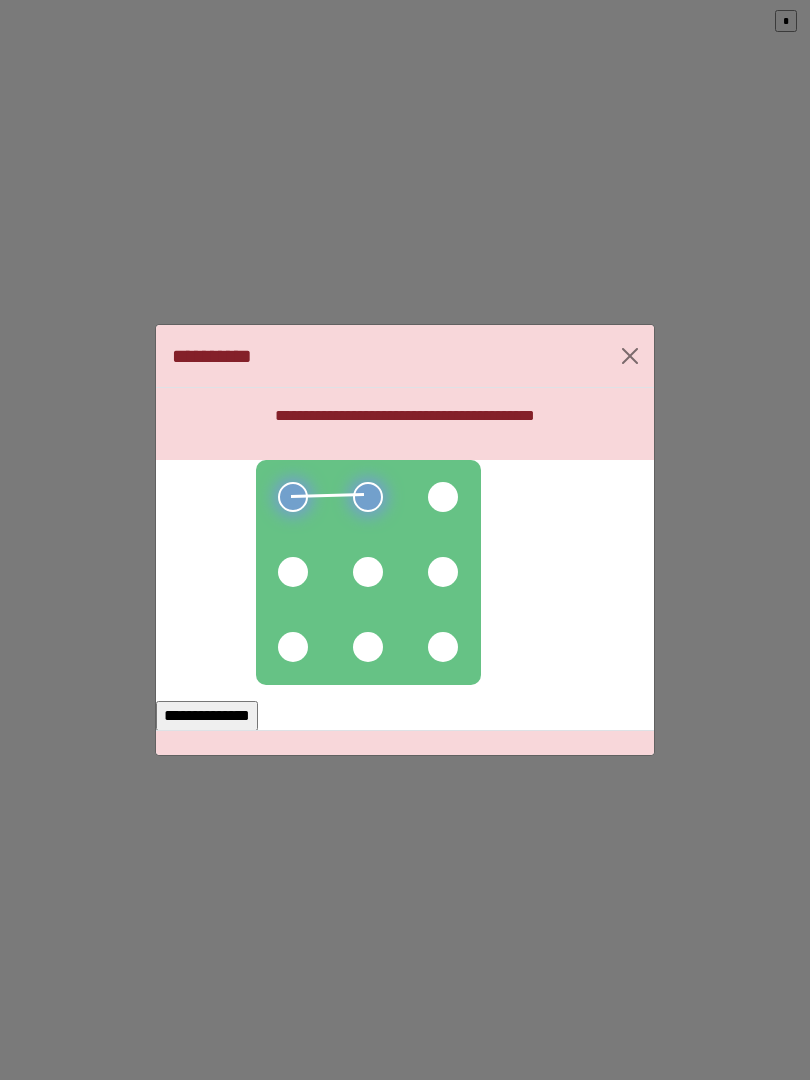 click at bounding box center (443, 497) 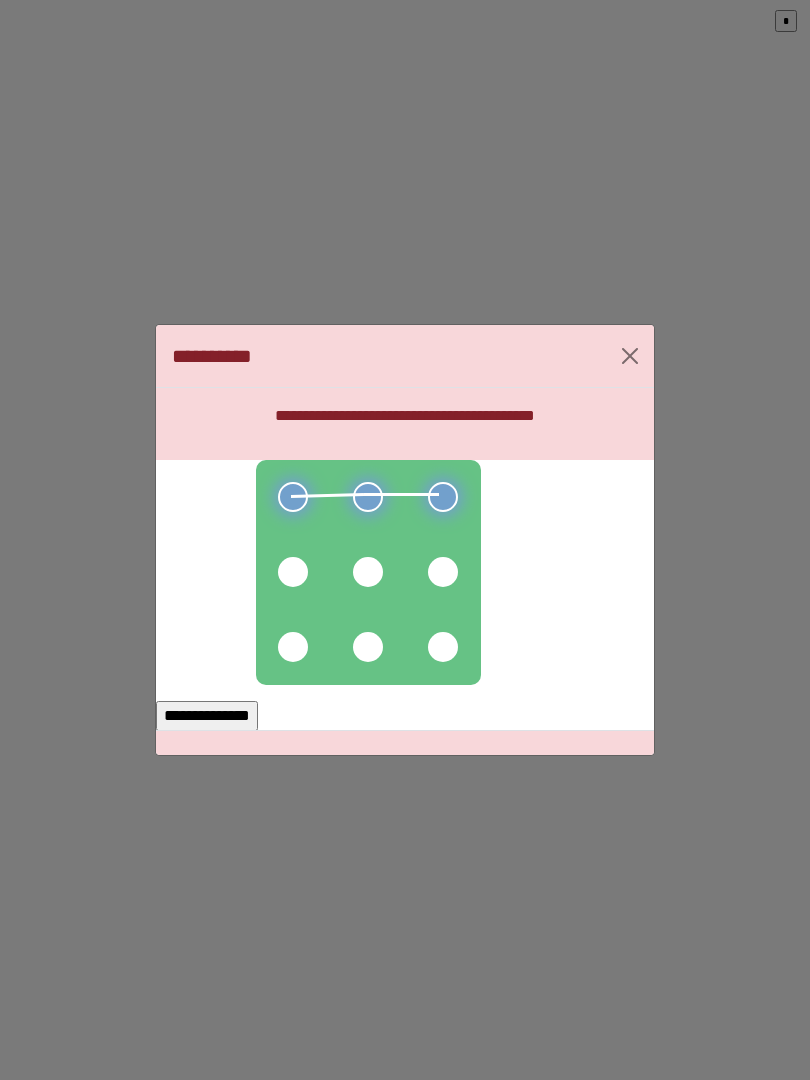 click at bounding box center [443, 572] 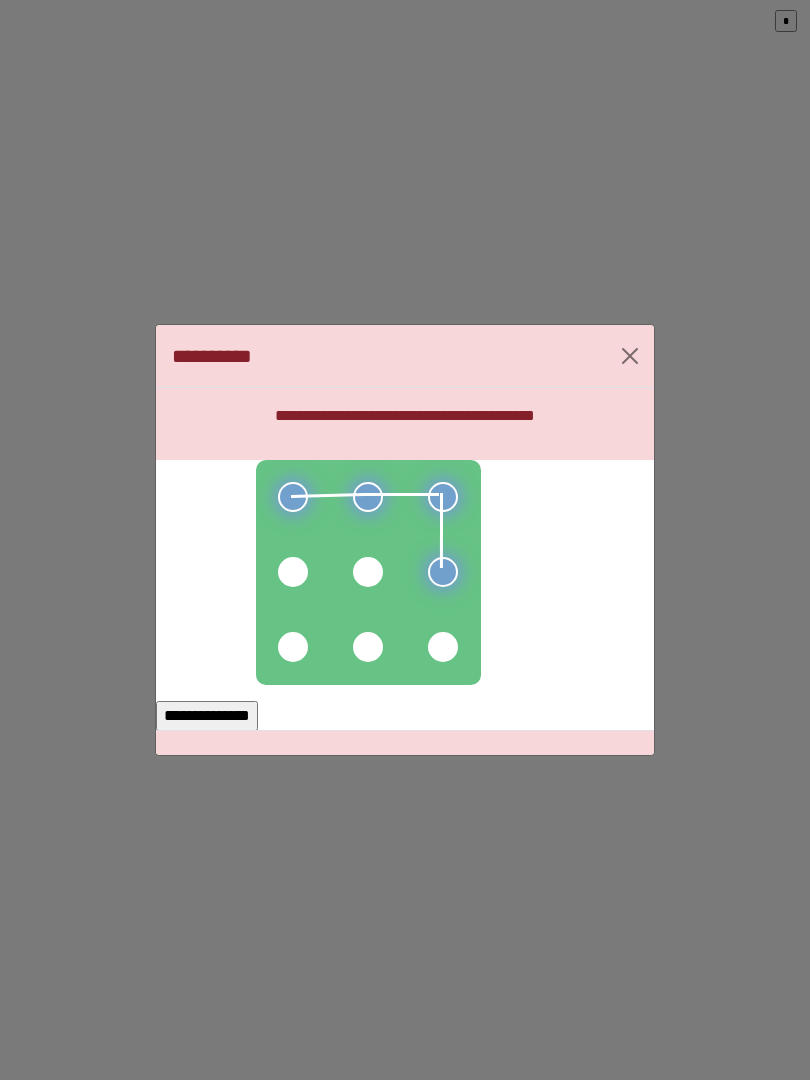 click at bounding box center (443, 647) 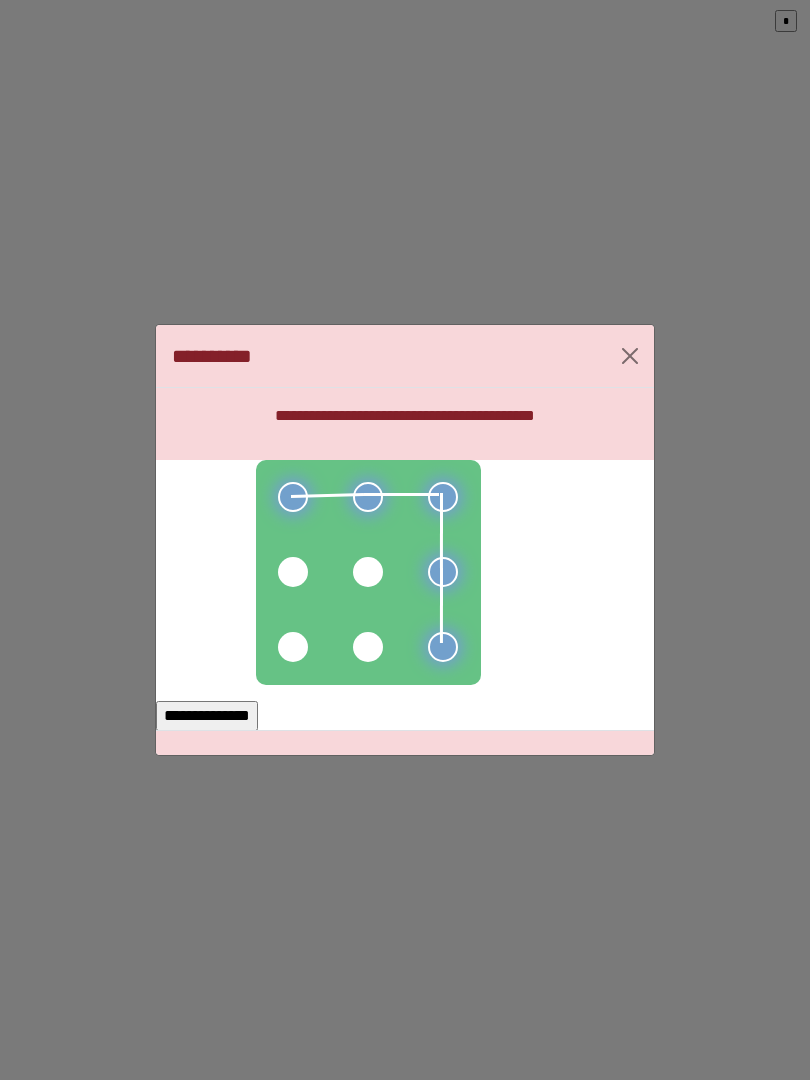 click at bounding box center [368, 572] 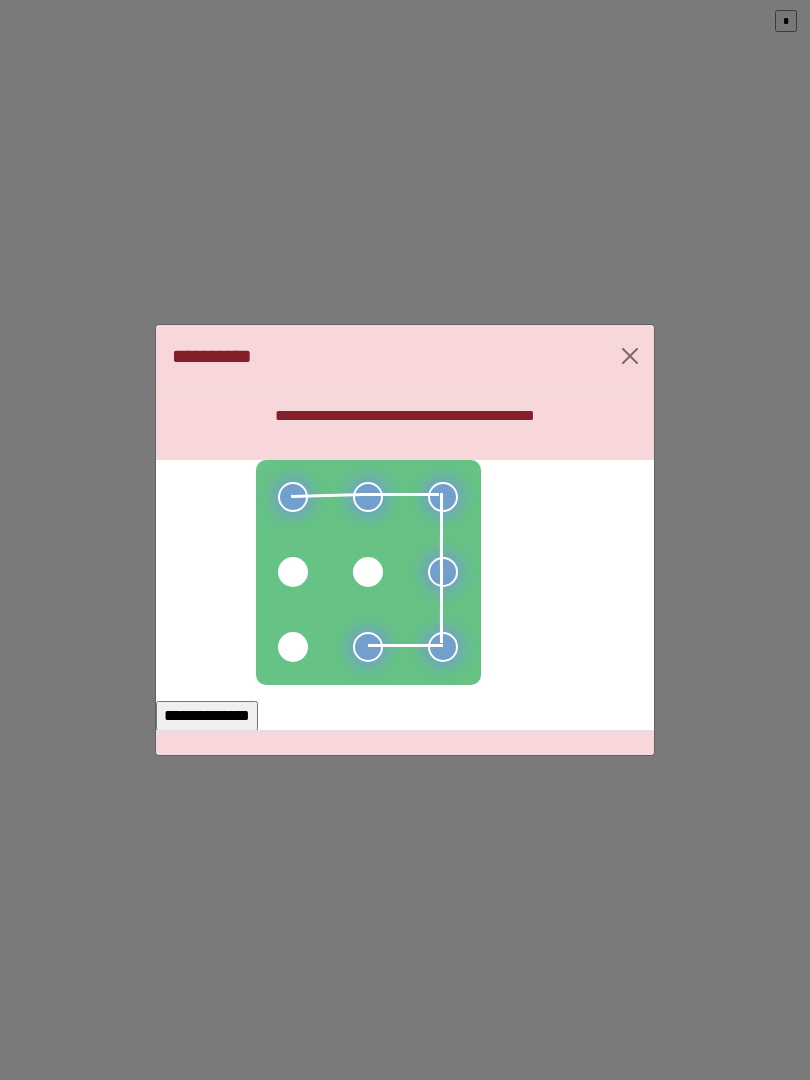 click at bounding box center (293, 647) 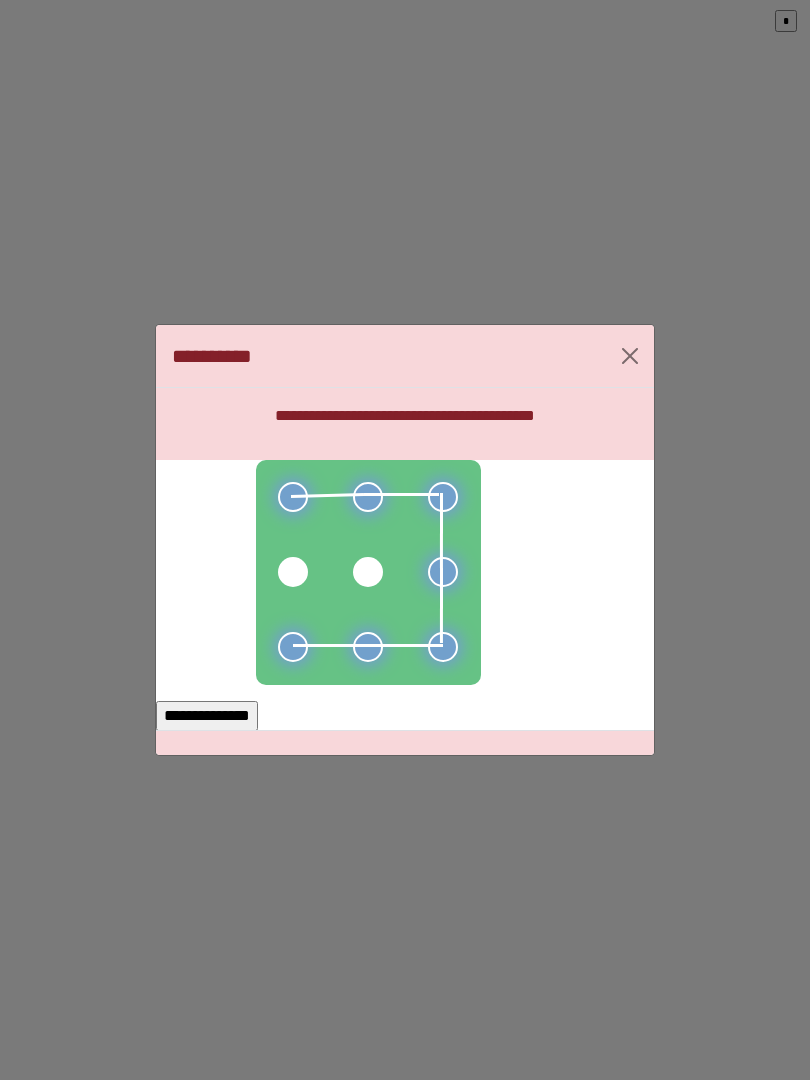 click on "**********" at bounding box center (207, 716) 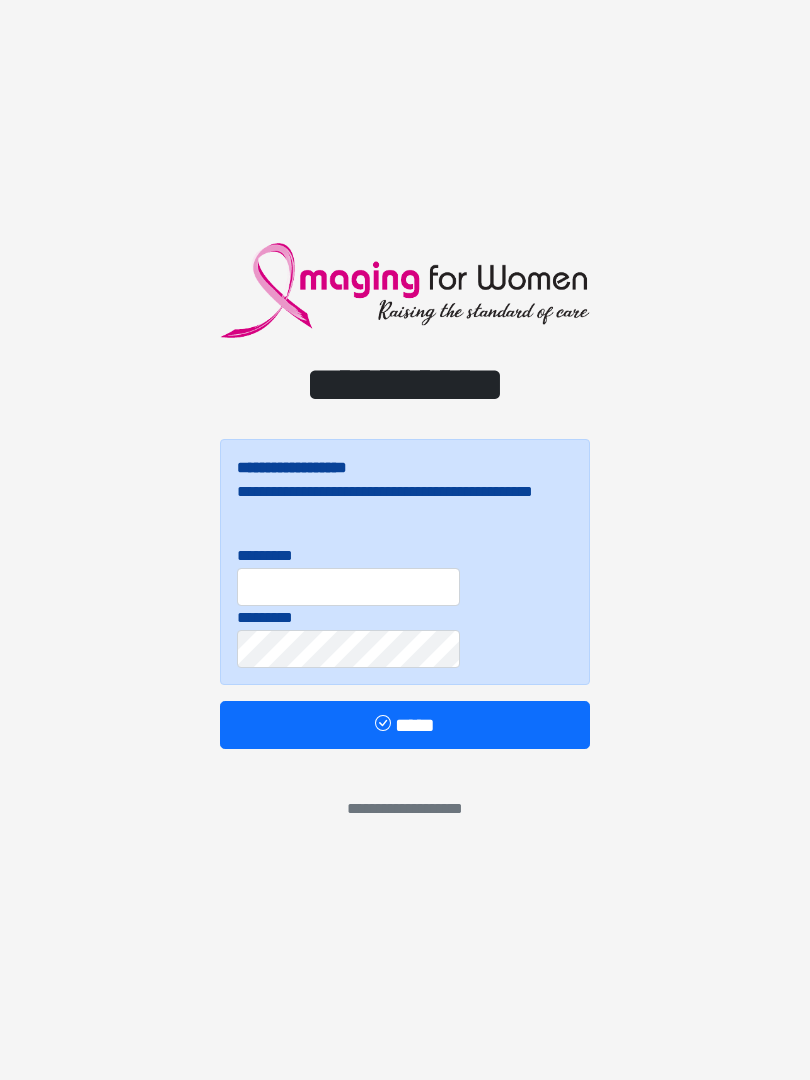 scroll, scrollTop: 0, scrollLeft: 0, axis: both 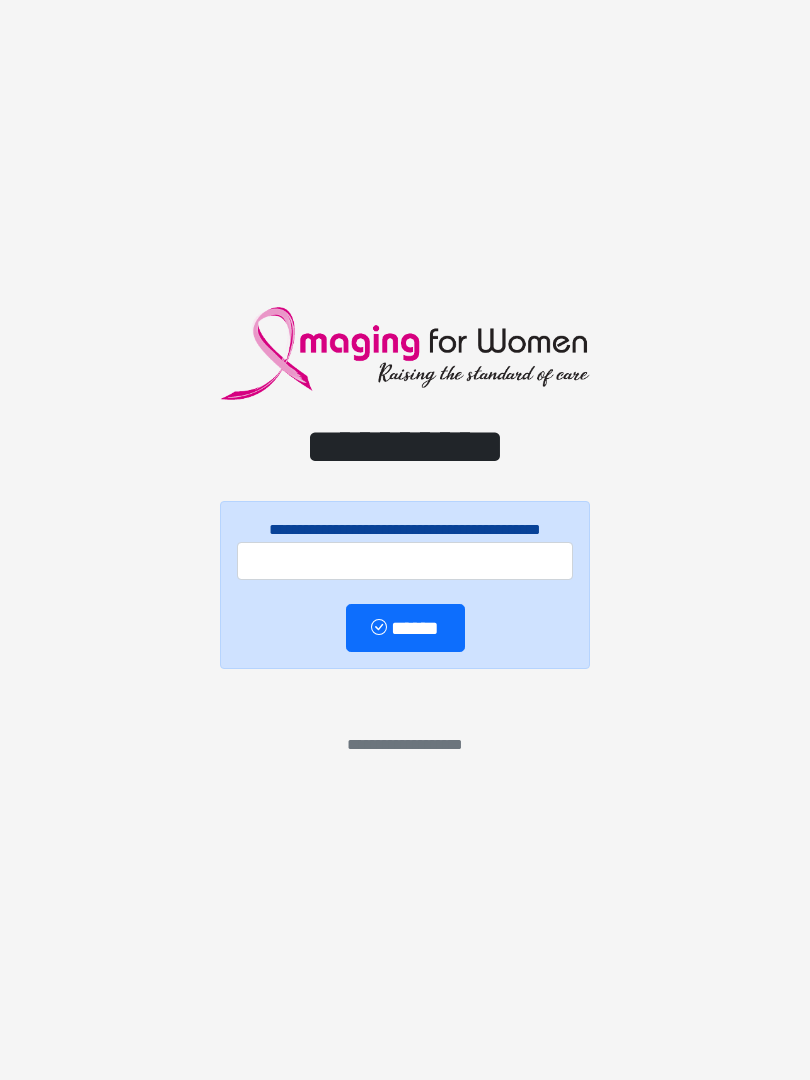 click on "**********" at bounding box center [405, 540] 